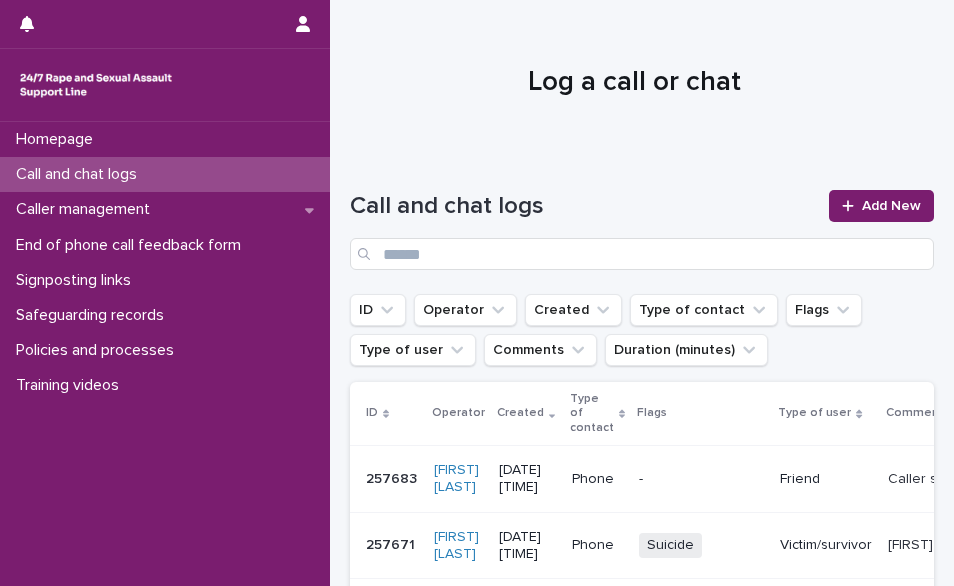scroll, scrollTop: 0, scrollLeft: 0, axis: both 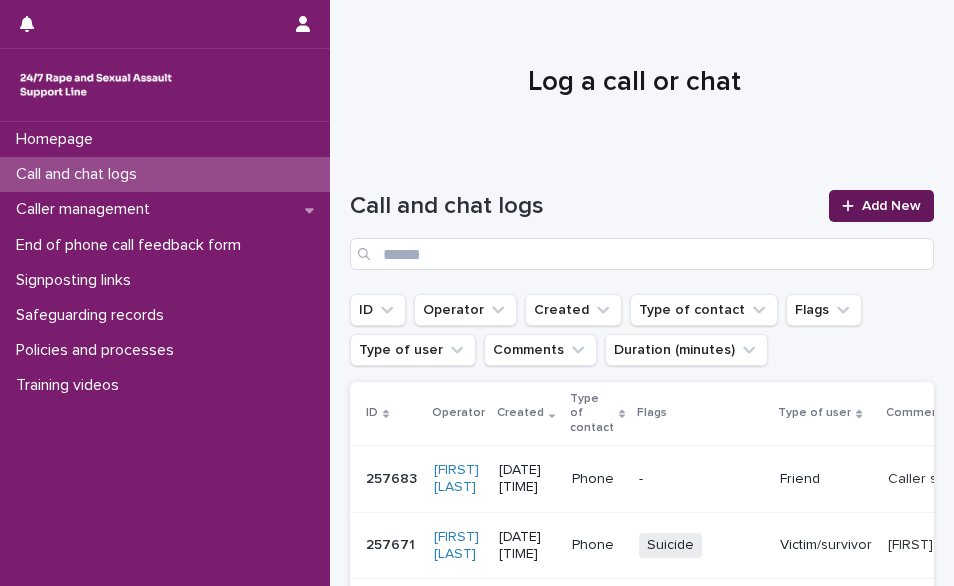 drag, startPoint x: 0, startPoint y: 0, endPoint x: 841, endPoint y: 203, distance: 865.15314 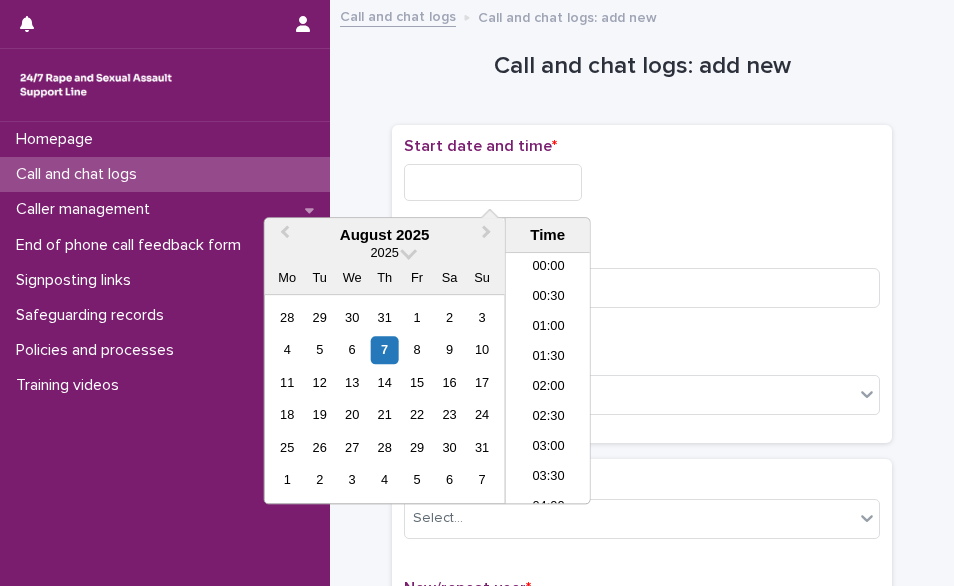 click at bounding box center (493, 182) 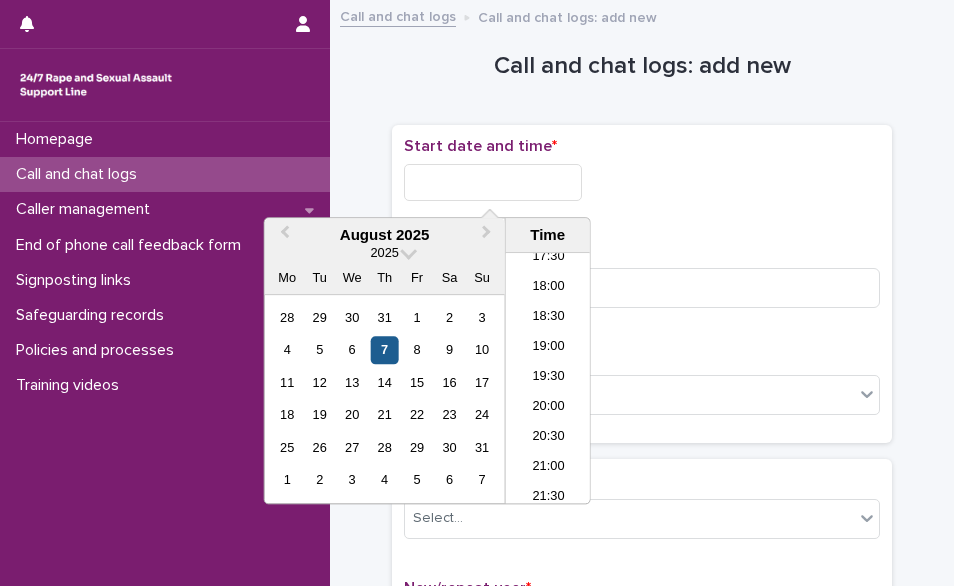 click on "7" at bounding box center (384, 350) 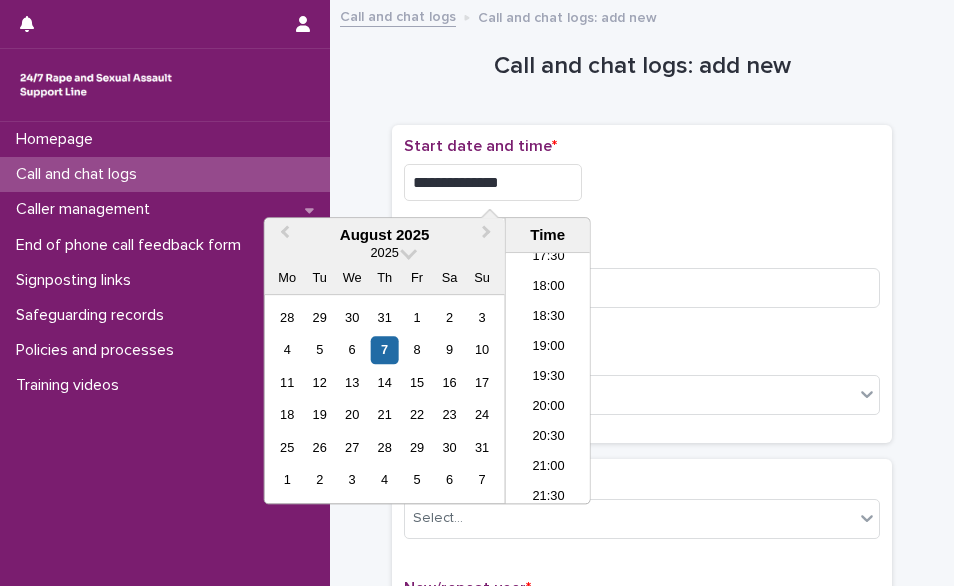 click on "**********" at bounding box center [493, 182] 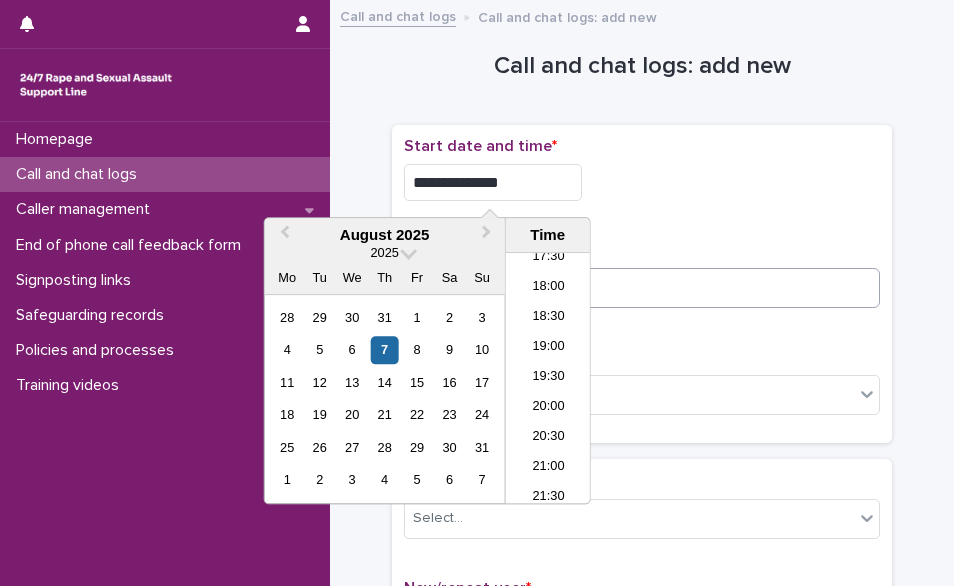 type on "**********" 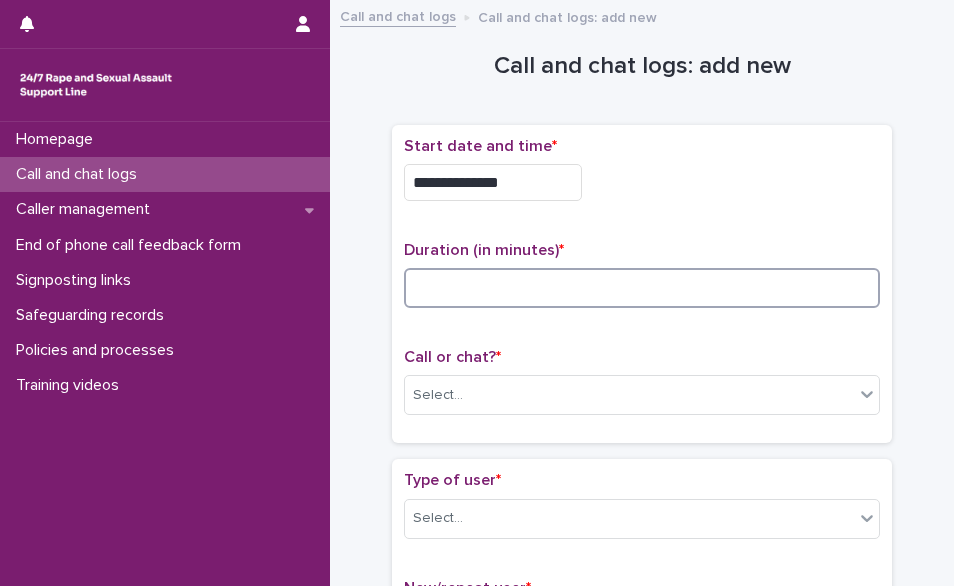 click at bounding box center (642, 288) 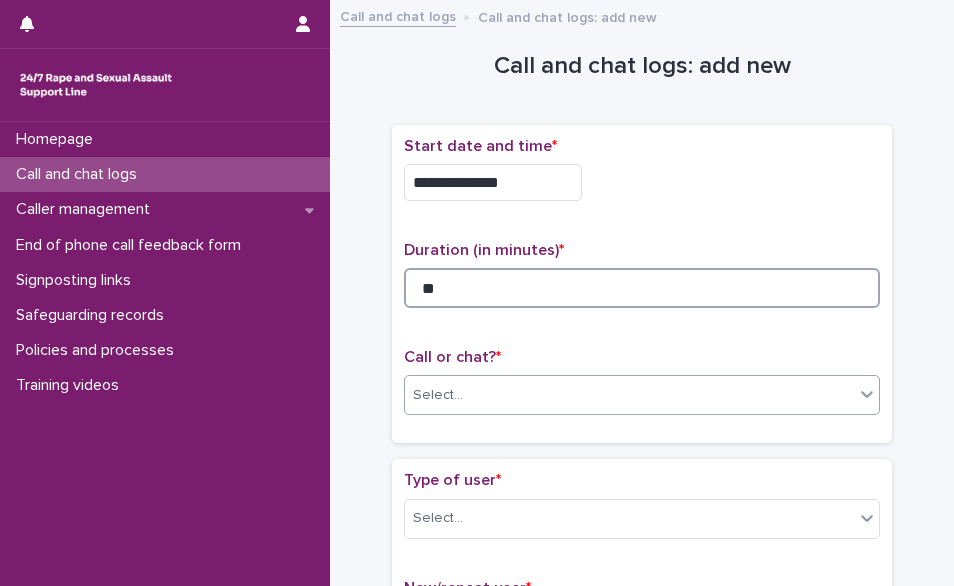 type on "**" 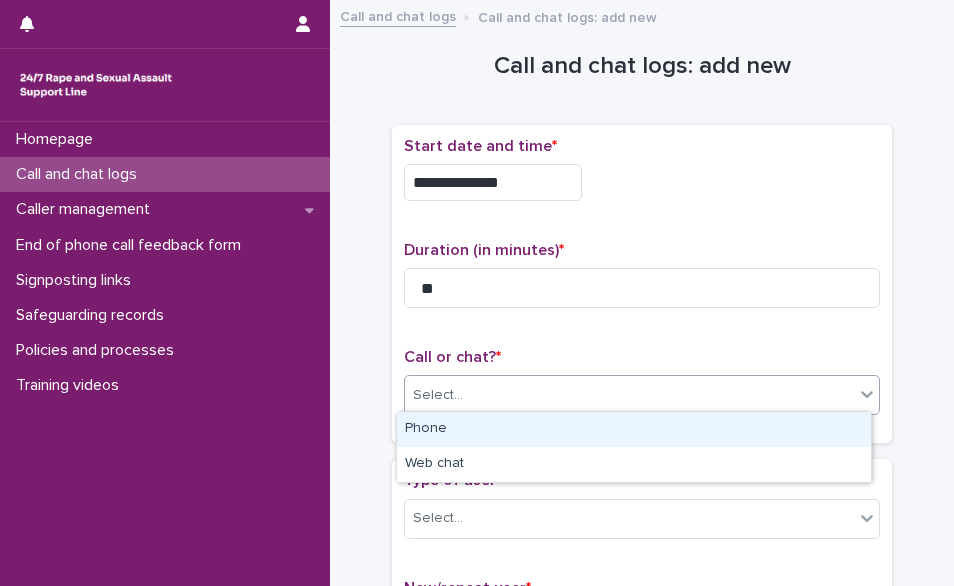 drag, startPoint x: 588, startPoint y: 383, endPoint x: 566, endPoint y: 423, distance: 45.65085 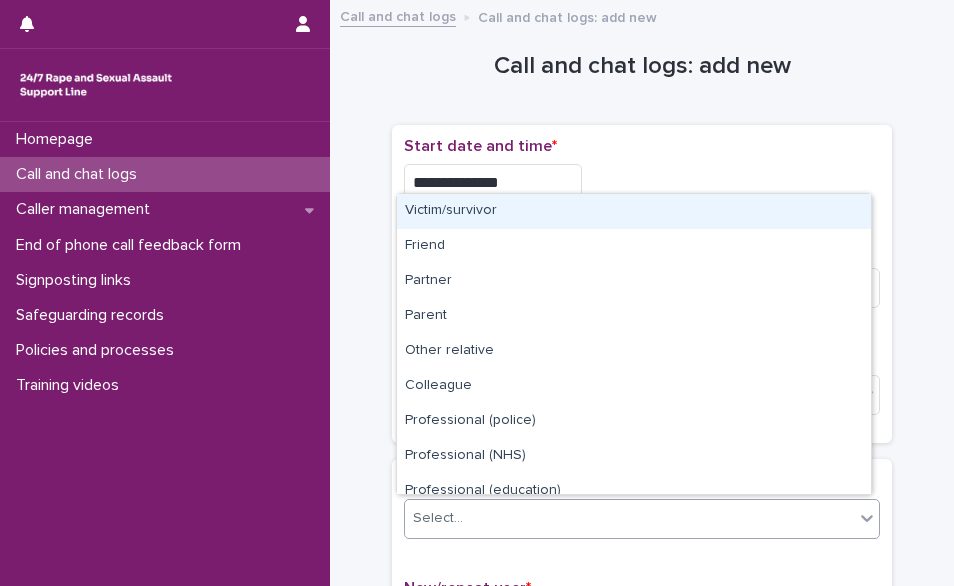 click on "Select..." at bounding box center [629, 518] 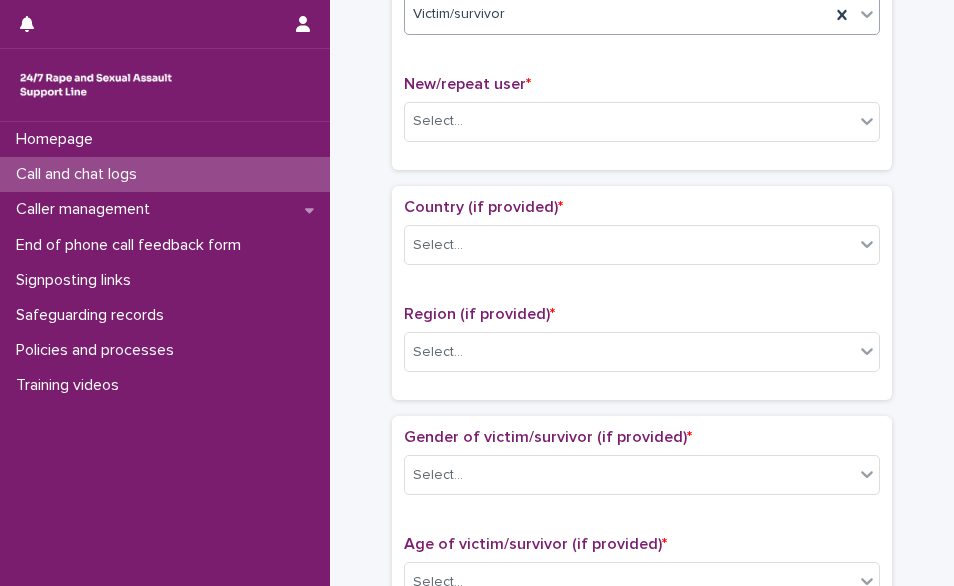 scroll, scrollTop: 529, scrollLeft: 0, axis: vertical 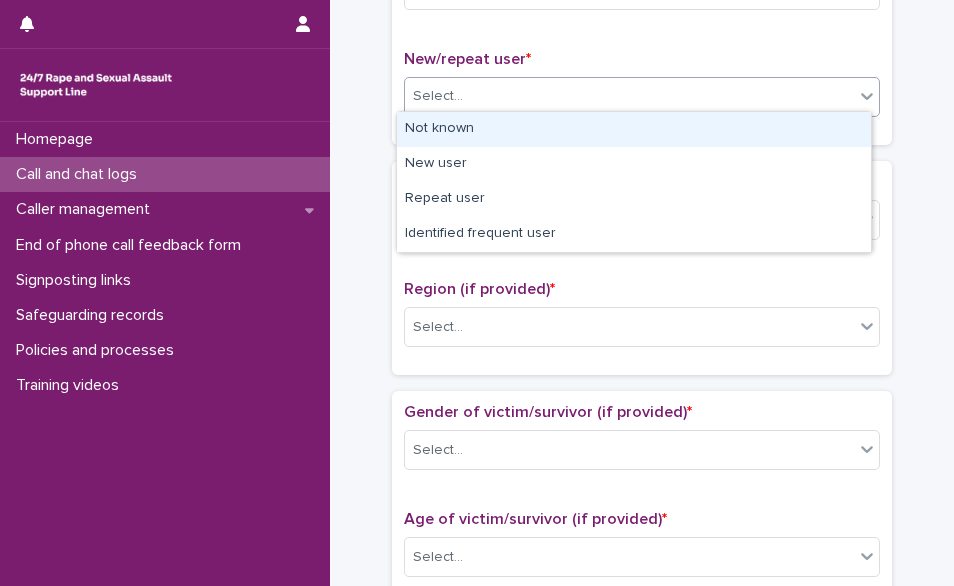 click on "Select..." at bounding box center (629, 96) 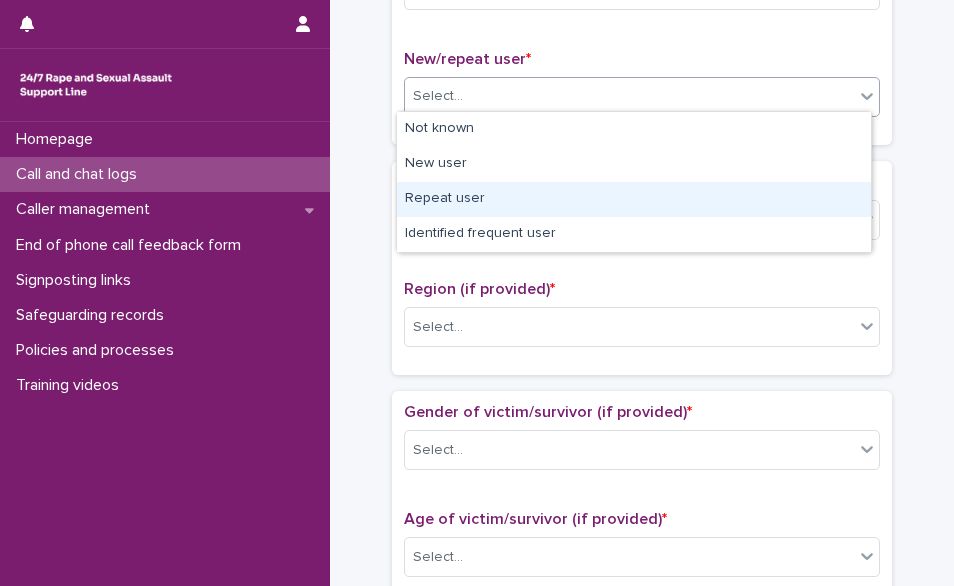 click on "Repeat user" at bounding box center (634, 199) 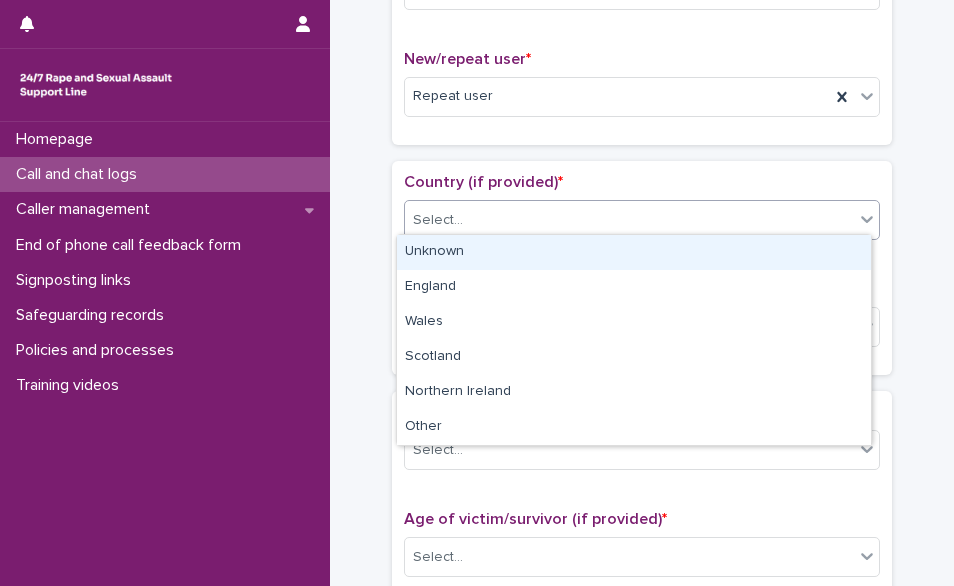 click on "Select..." at bounding box center (629, 220) 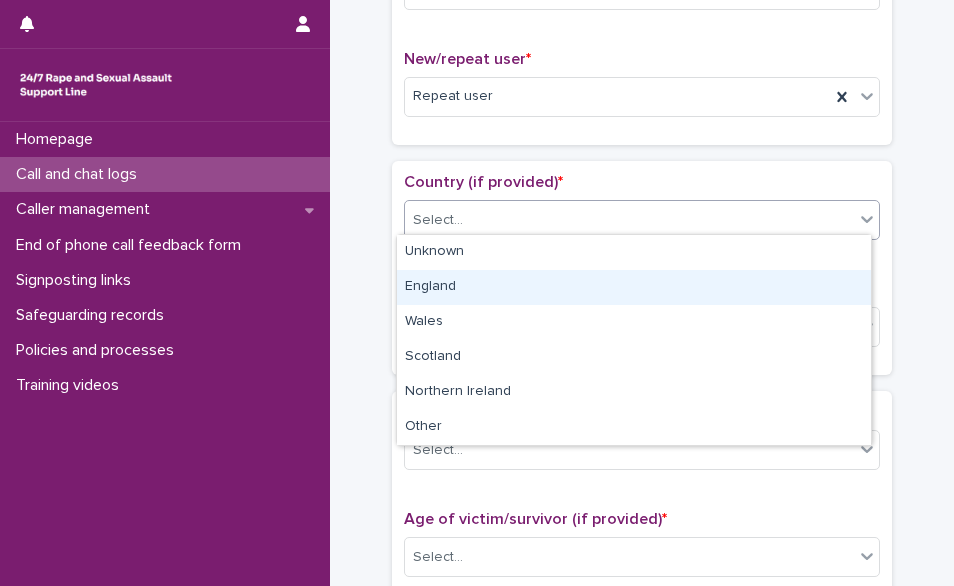click on "England" at bounding box center [634, 287] 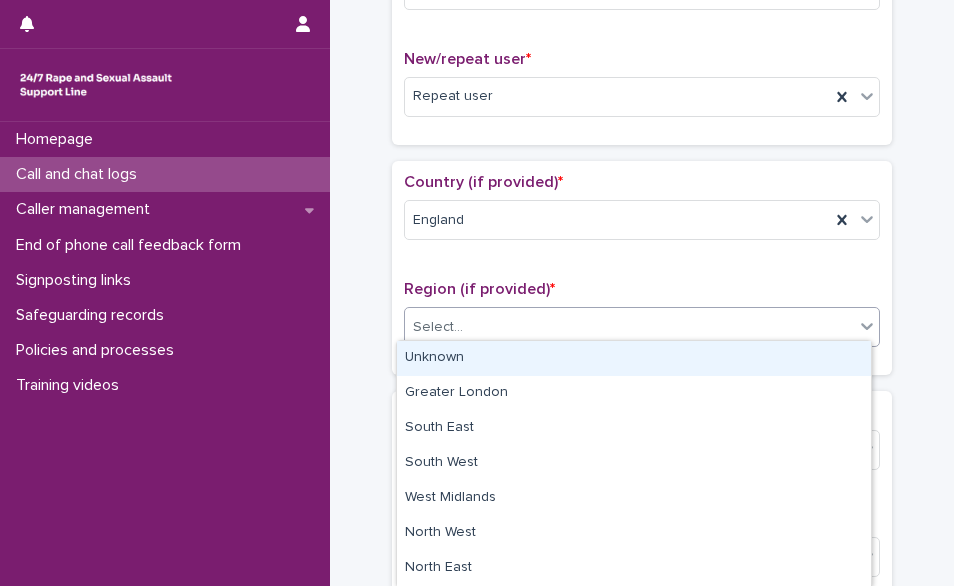 click on "Select..." at bounding box center [629, 327] 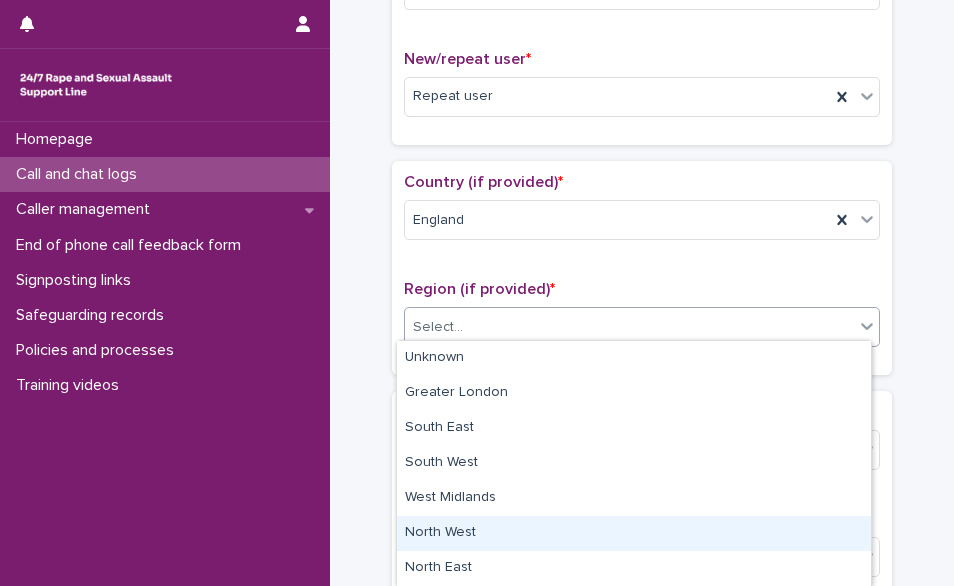 click on "North West" at bounding box center [634, 533] 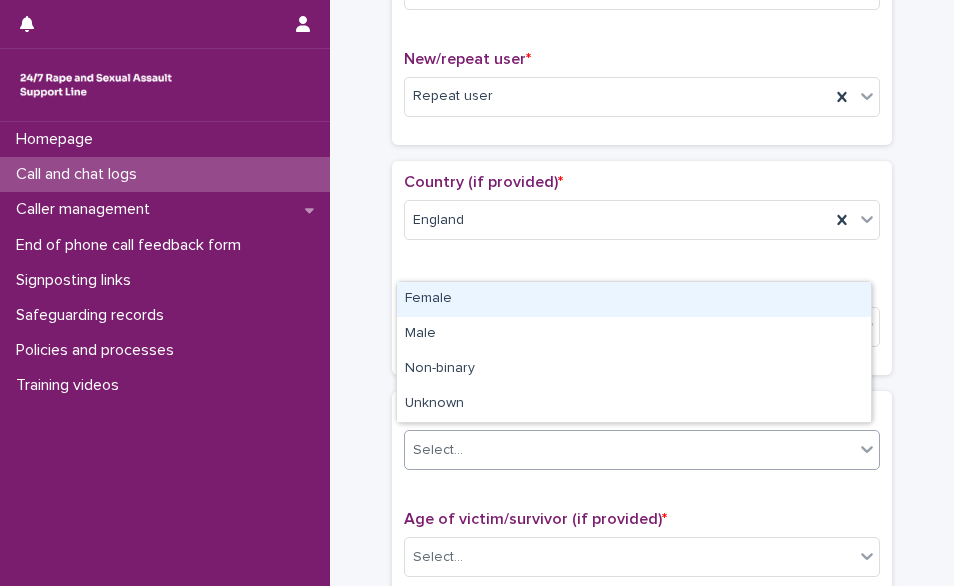 drag, startPoint x: 550, startPoint y: 446, endPoint x: 588, endPoint y: 253, distance: 196.70537 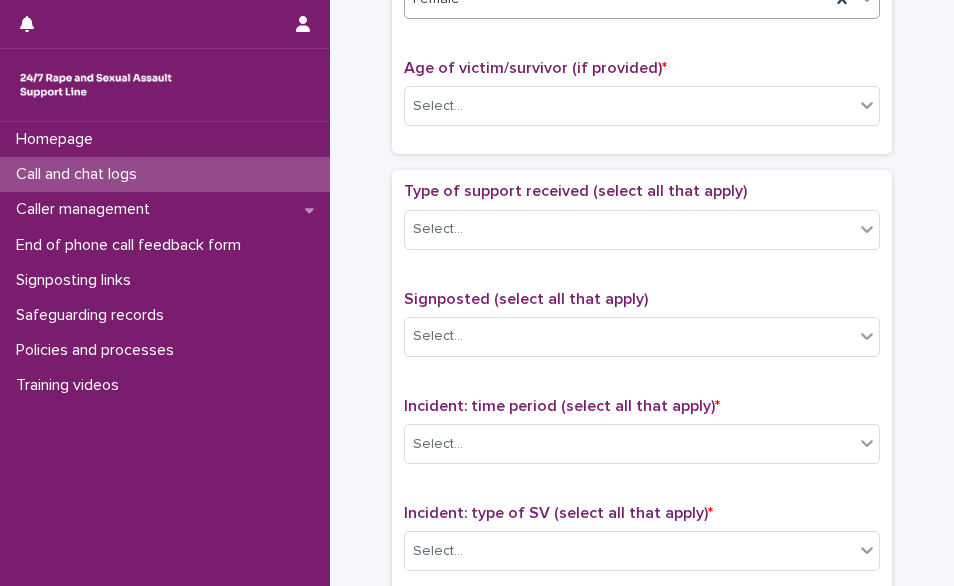 scroll, scrollTop: 996, scrollLeft: 0, axis: vertical 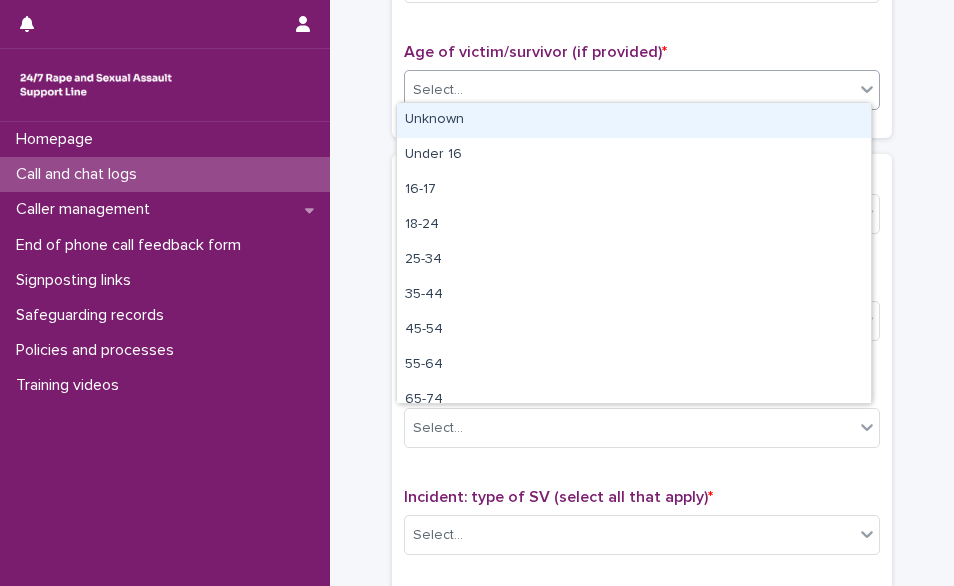 click on "Select..." at bounding box center [629, 90] 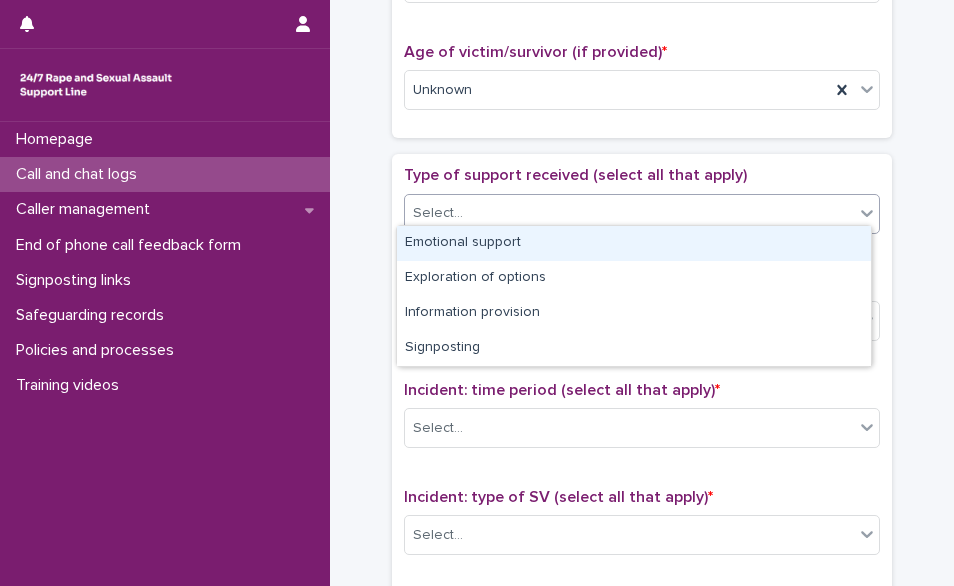drag, startPoint x: 606, startPoint y: 196, endPoint x: 538, endPoint y: 247, distance: 85 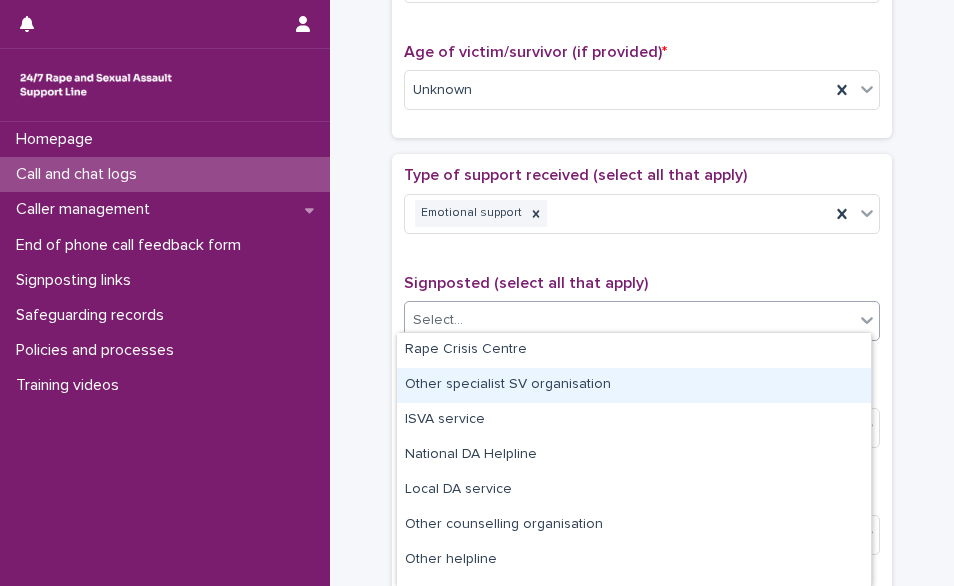 drag, startPoint x: 492, startPoint y: 315, endPoint x: 480, endPoint y: 391, distance: 76.941536 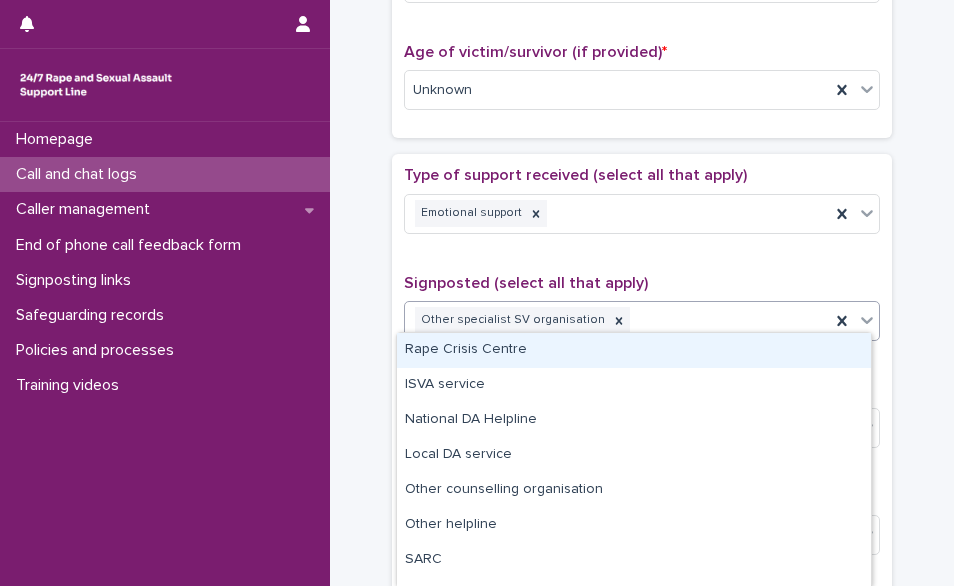 click 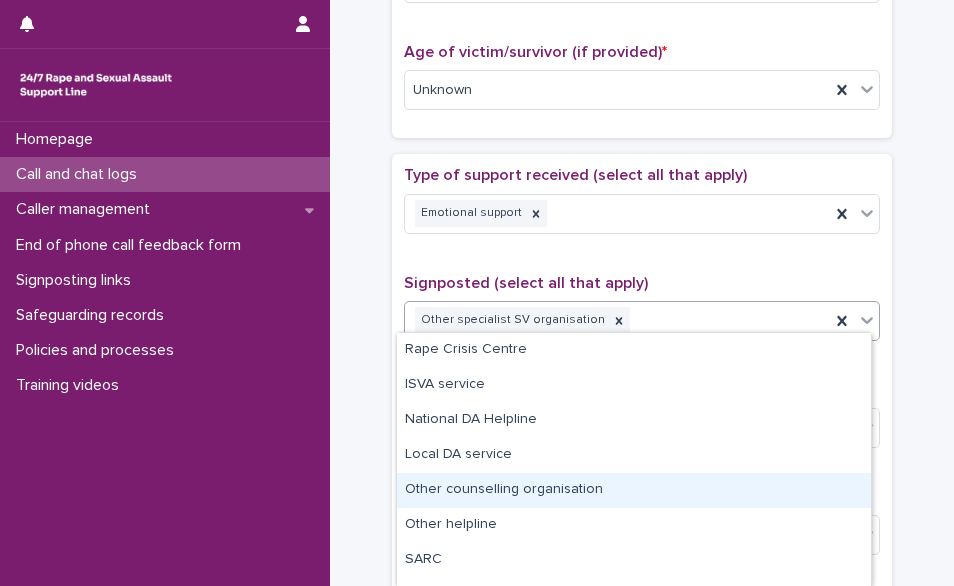 drag, startPoint x: 558, startPoint y: 511, endPoint x: 570, endPoint y: 487, distance: 26.832815 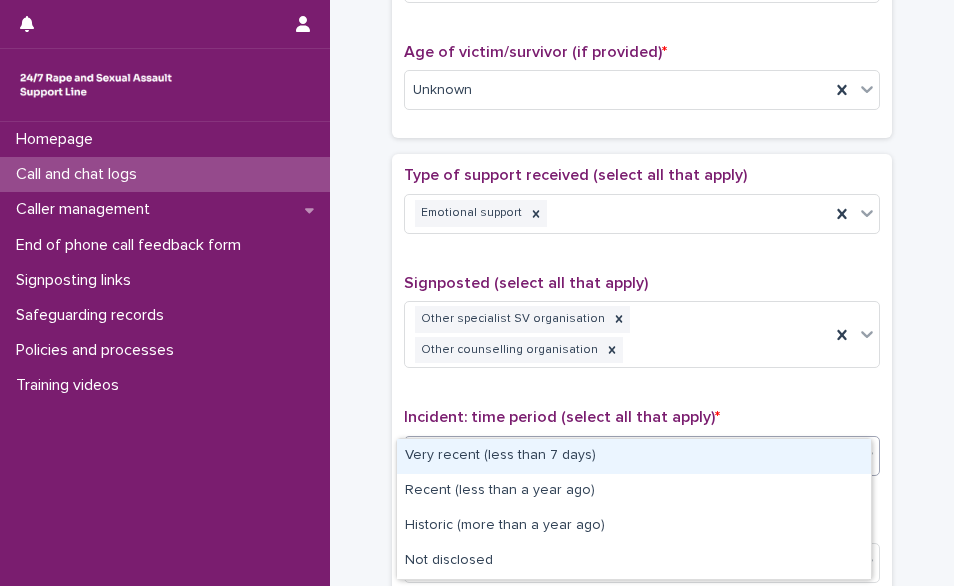 click on "Select..." at bounding box center (629, 455) 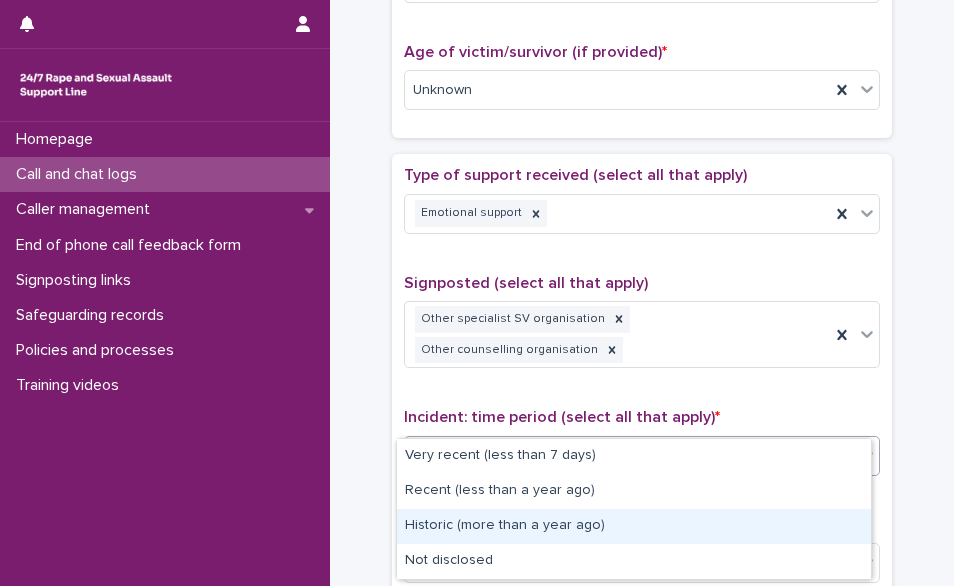 click on "Historic (more than a year ago)" at bounding box center [634, 526] 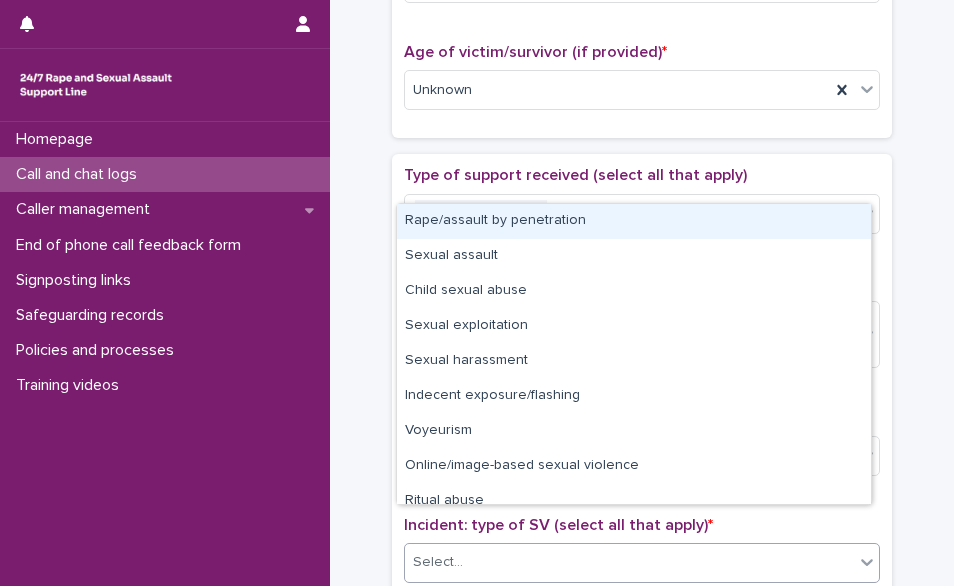 click on "Select..." at bounding box center (629, 562) 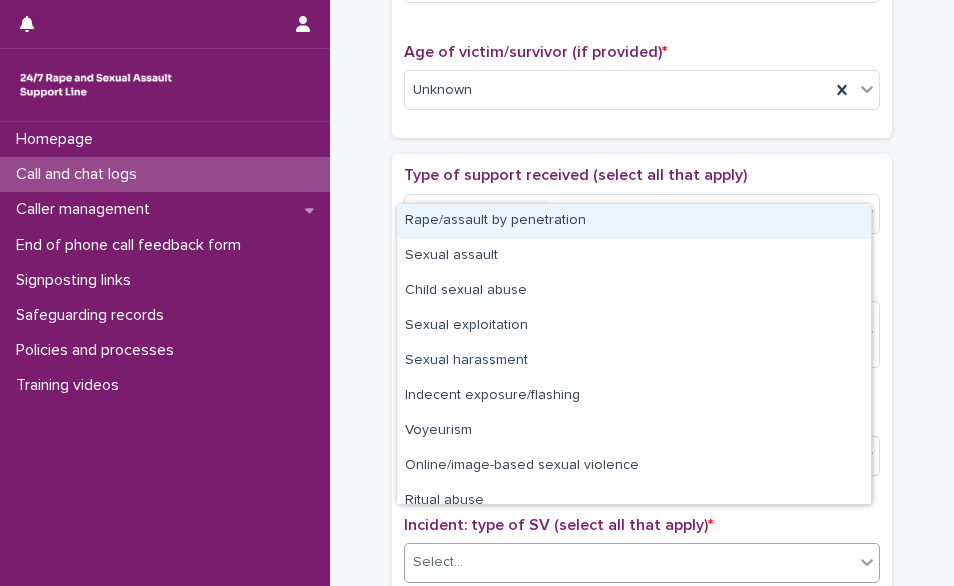 click on "Rape/assault by penetration" at bounding box center [634, 221] 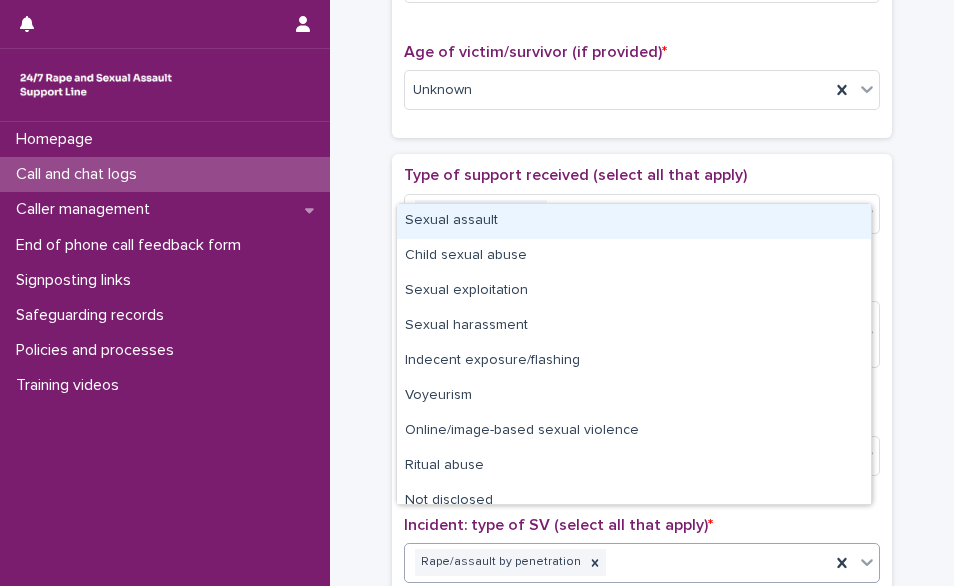 click 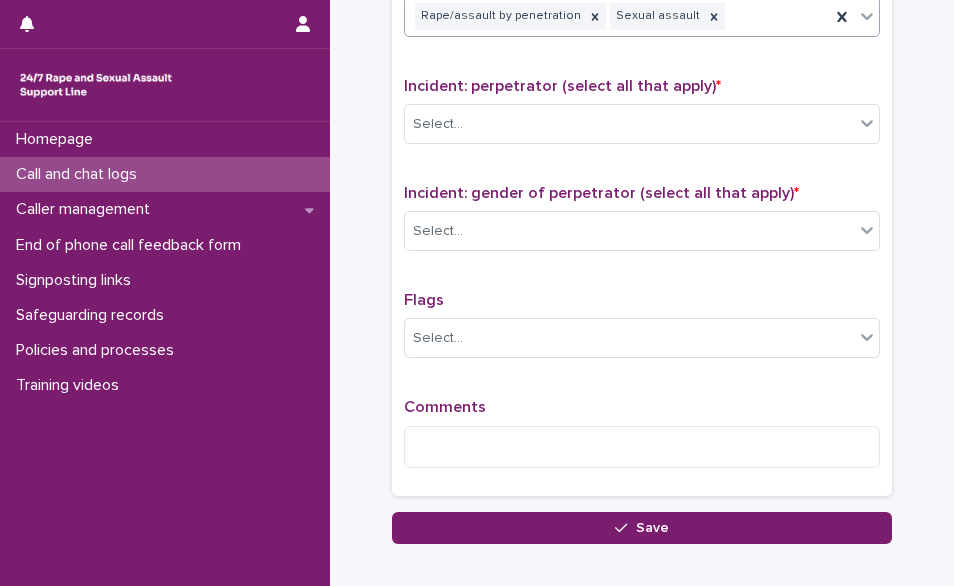 scroll, scrollTop: 1544, scrollLeft: 0, axis: vertical 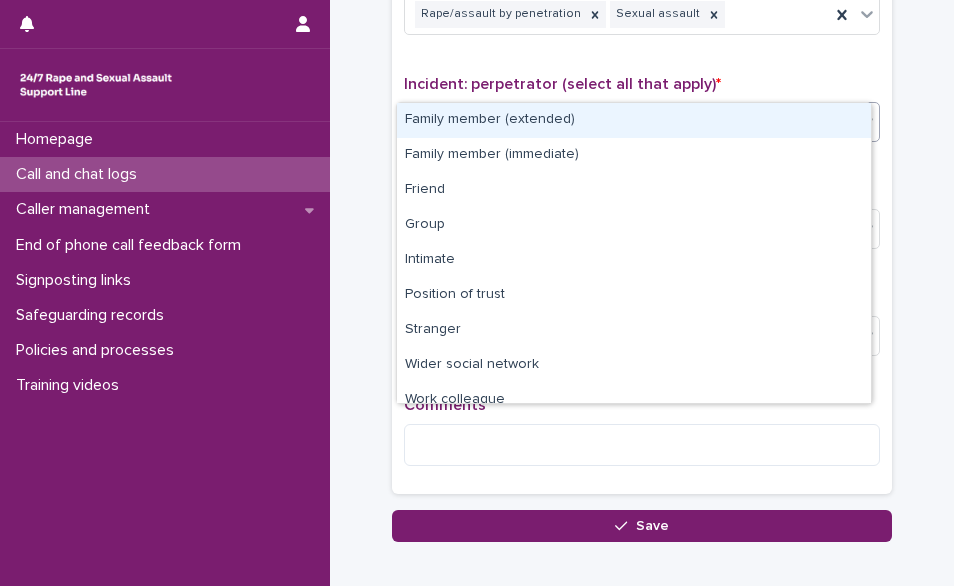 click on "Select..." at bounding box center [629, 122] 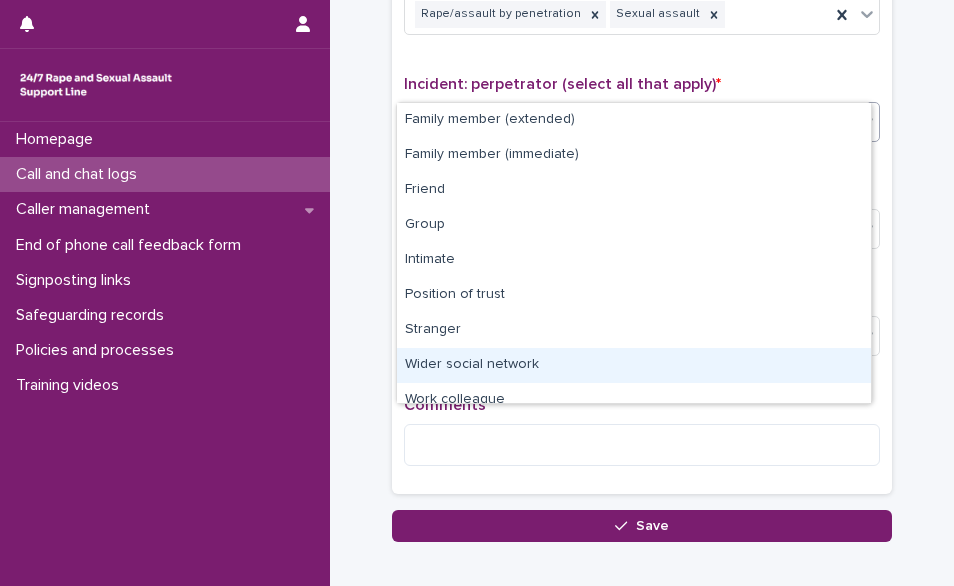 scroll, scrollTop: 85, scrollLeft: 0, axis: vertical 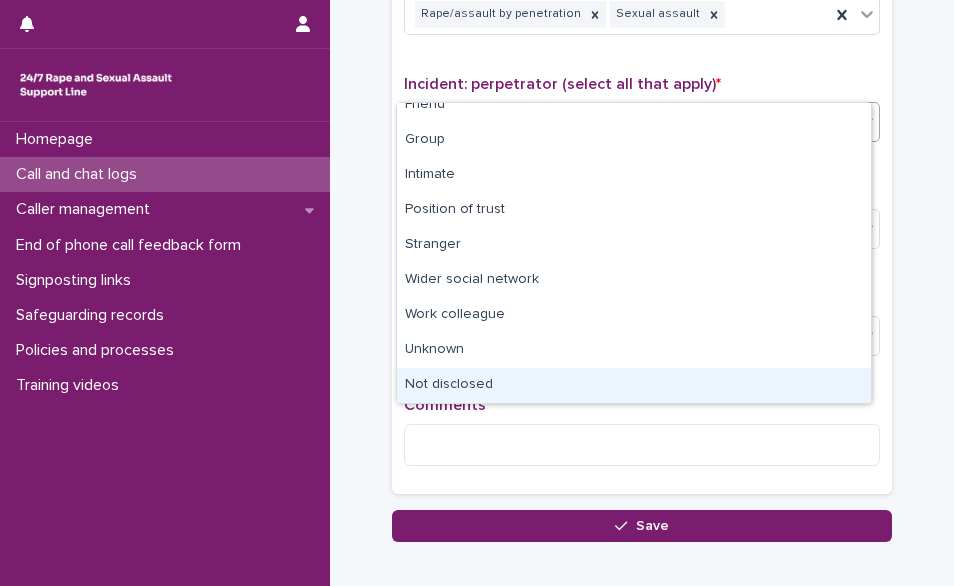 click on "Not disclosed" at bounding box center [634, 385] 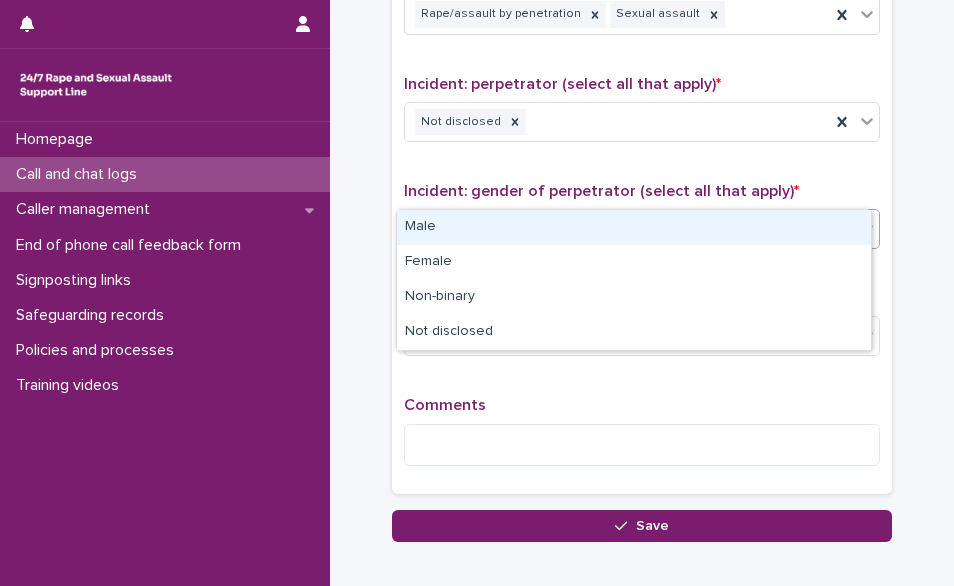 click on "Select..." at bounding box center (629, 229) 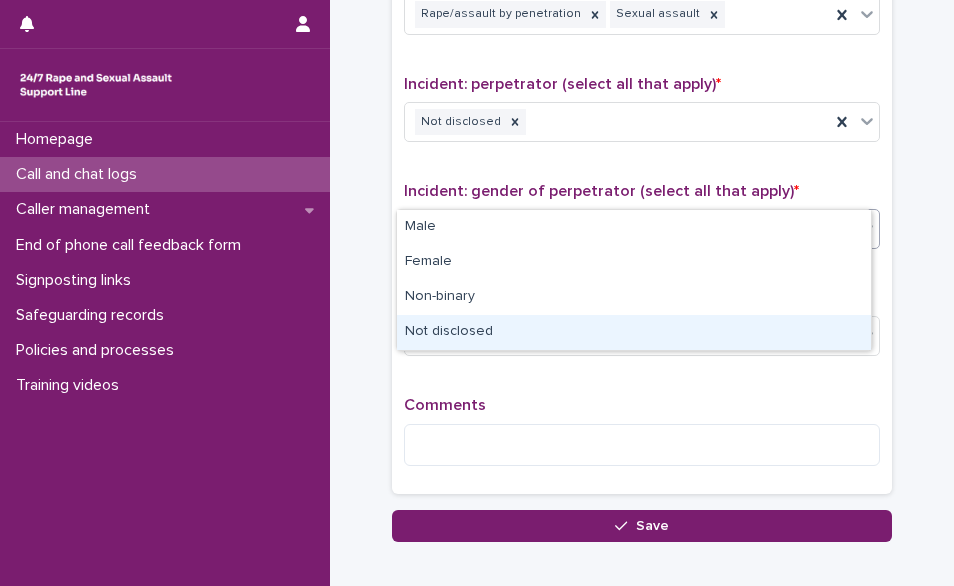 click on "Not disclosed" at bounding box center [634, 332] 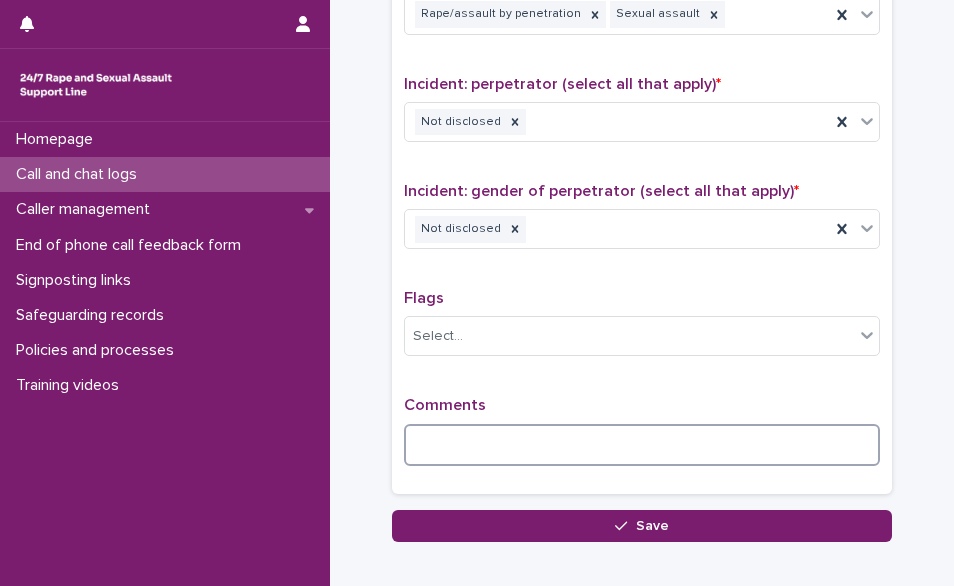 click at bounding box center [642, 445] 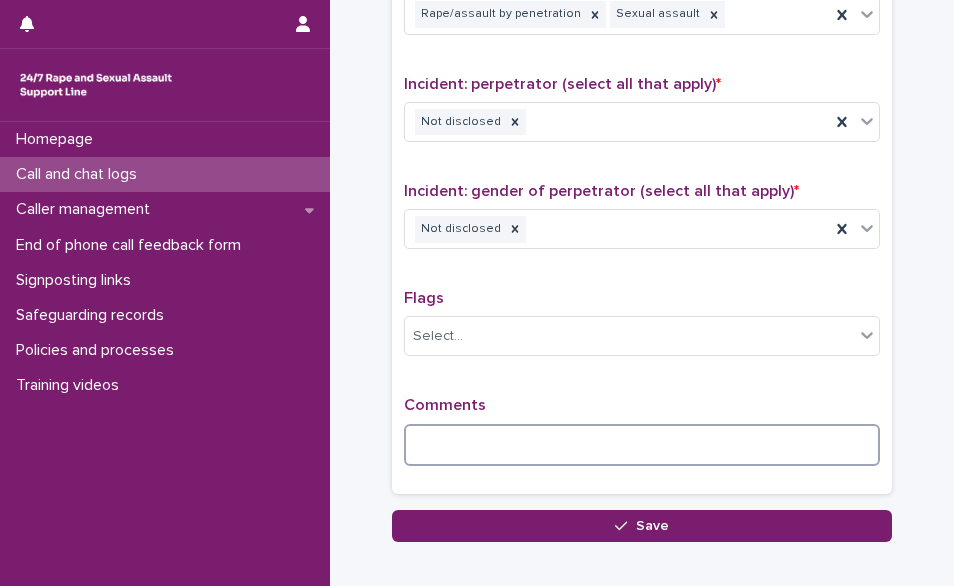 click at bounding box center (642, 445) 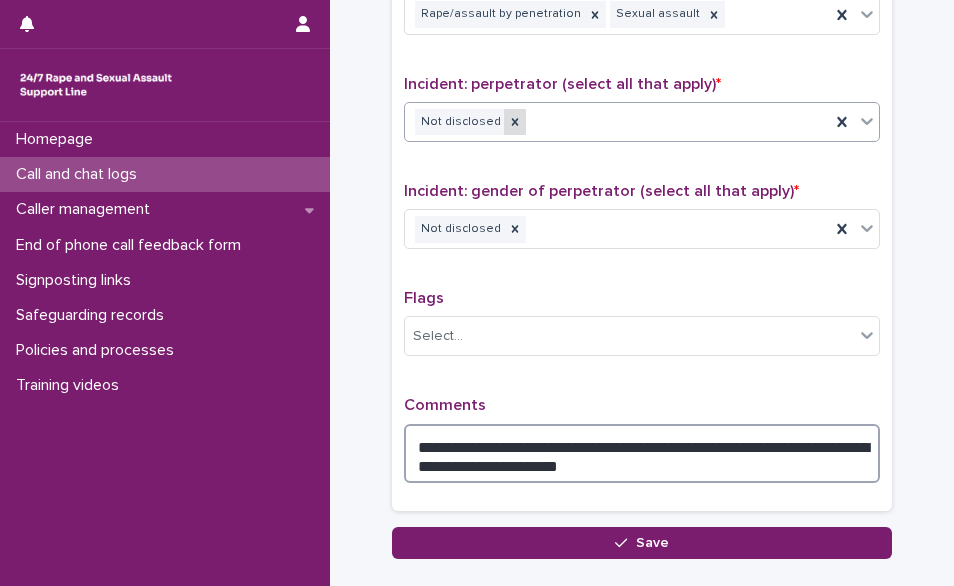 click at bounding box center (515, 122) 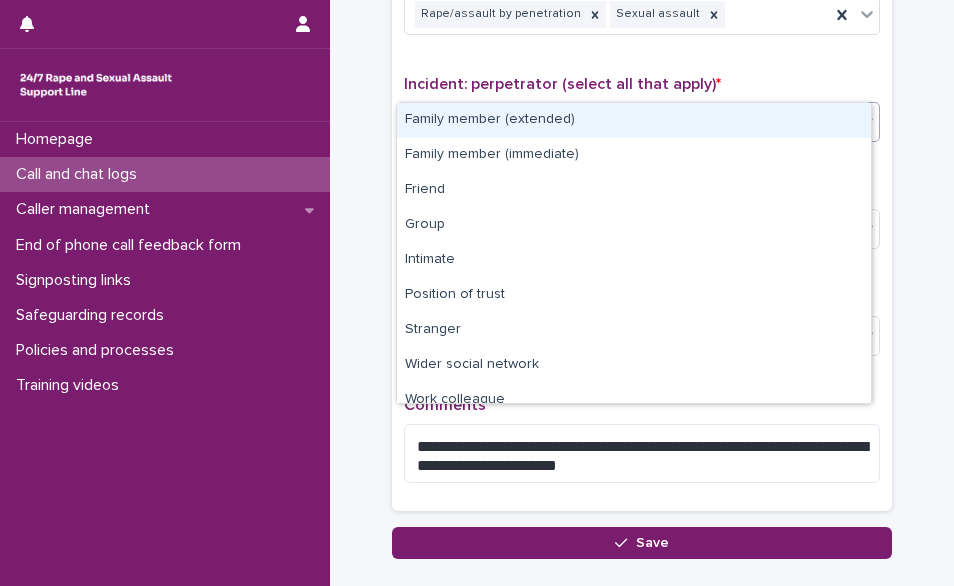 click on "Select..." at bounding box center (629, 122) 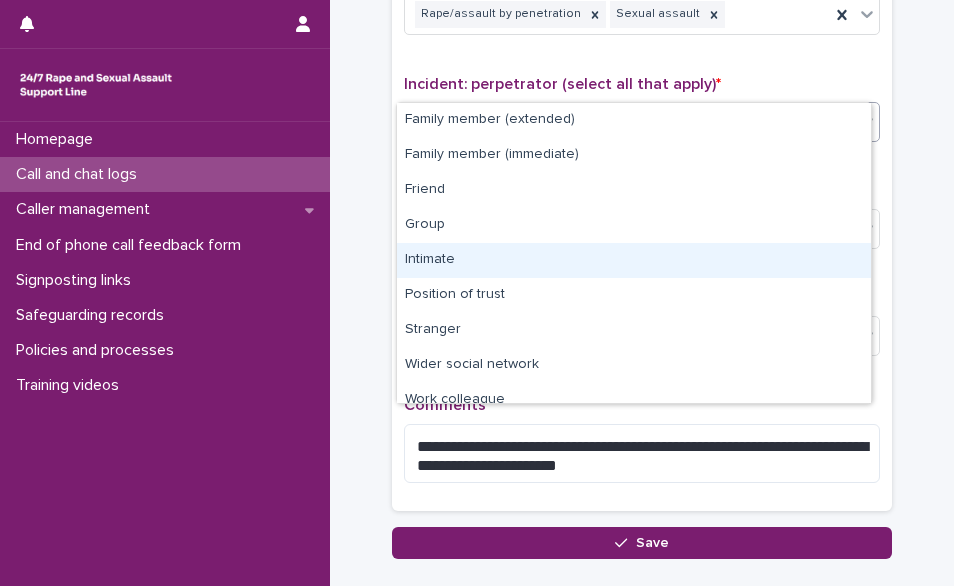 click on "Intimate" at bounding box center [634, 260] 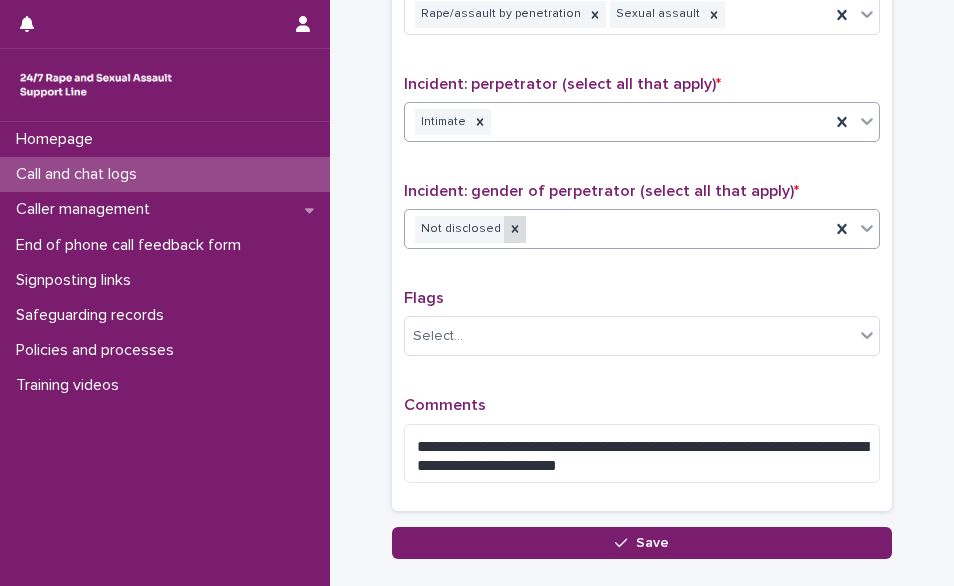 click 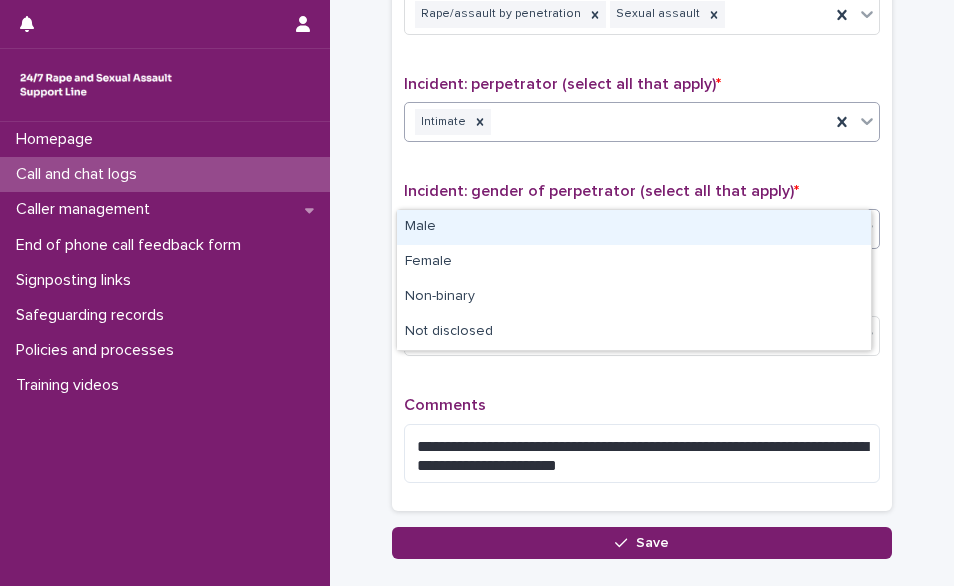 click on "Select..." at bounding box center (629, 229) 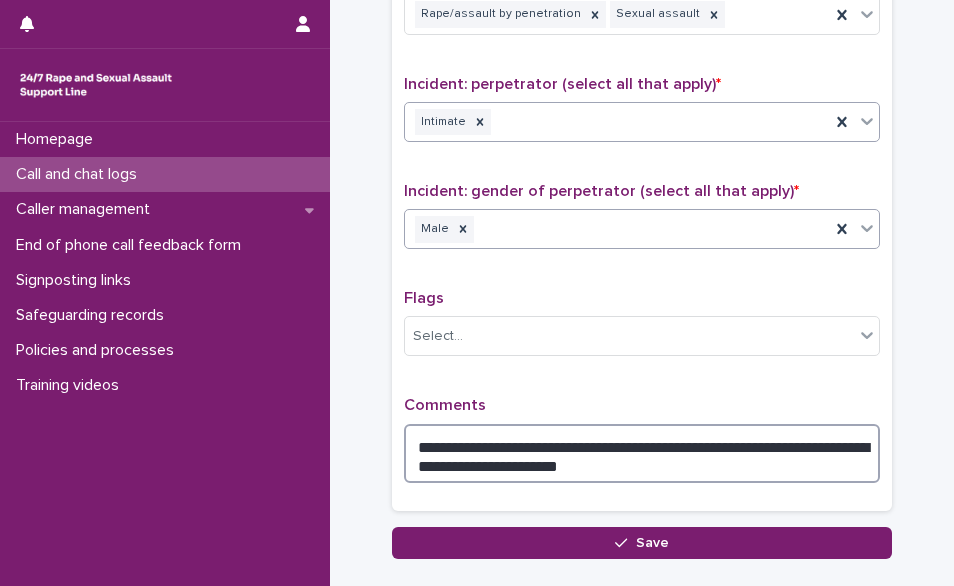 click on "**********" at bounding box center [642, 453] 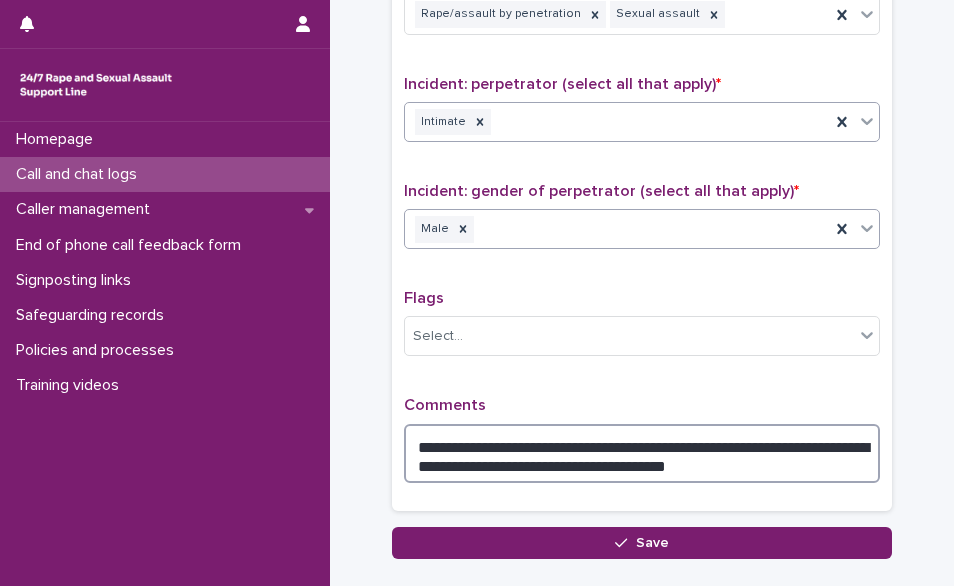 click on "**********" at bounding box center (642, 453) 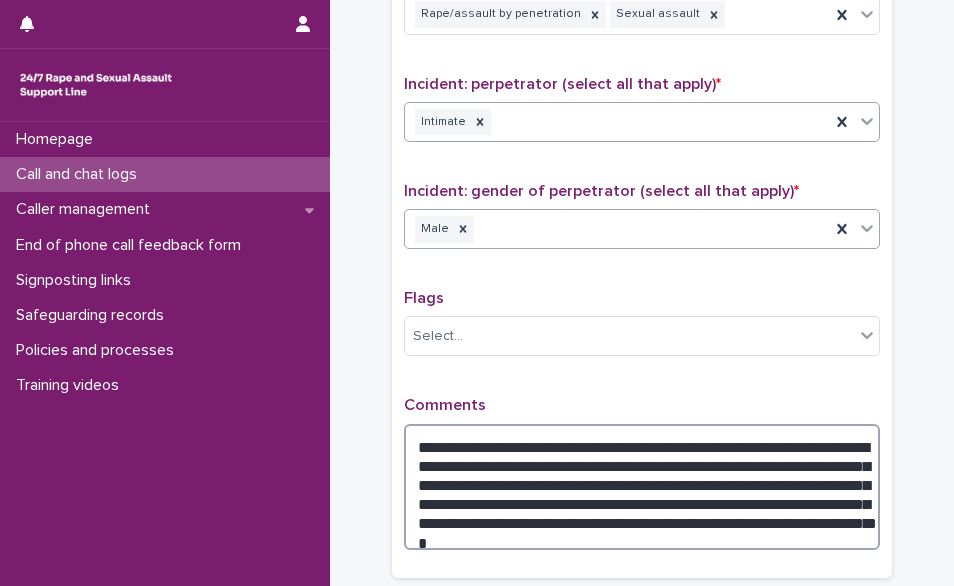type on "**********" 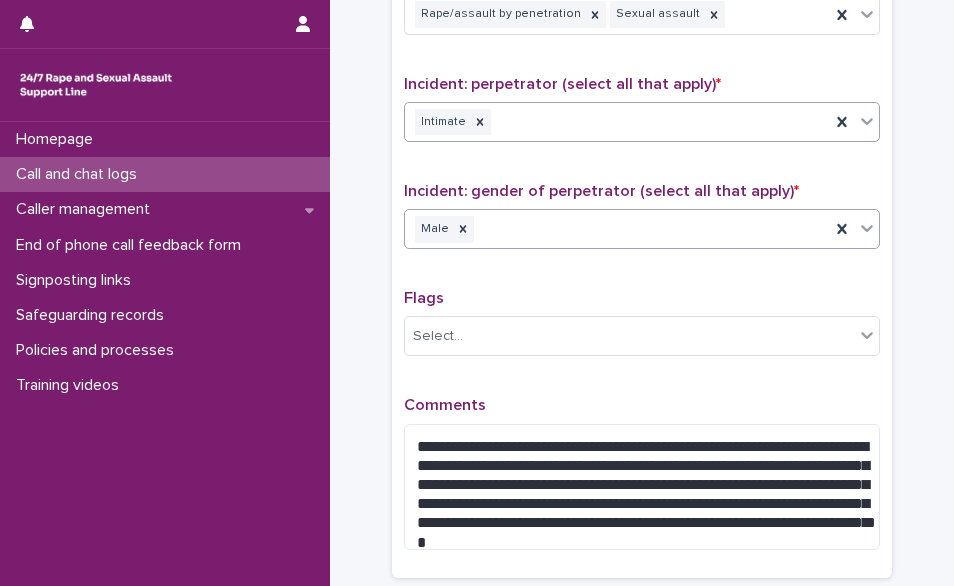 click on "Save" at bounding box center (642, 610) 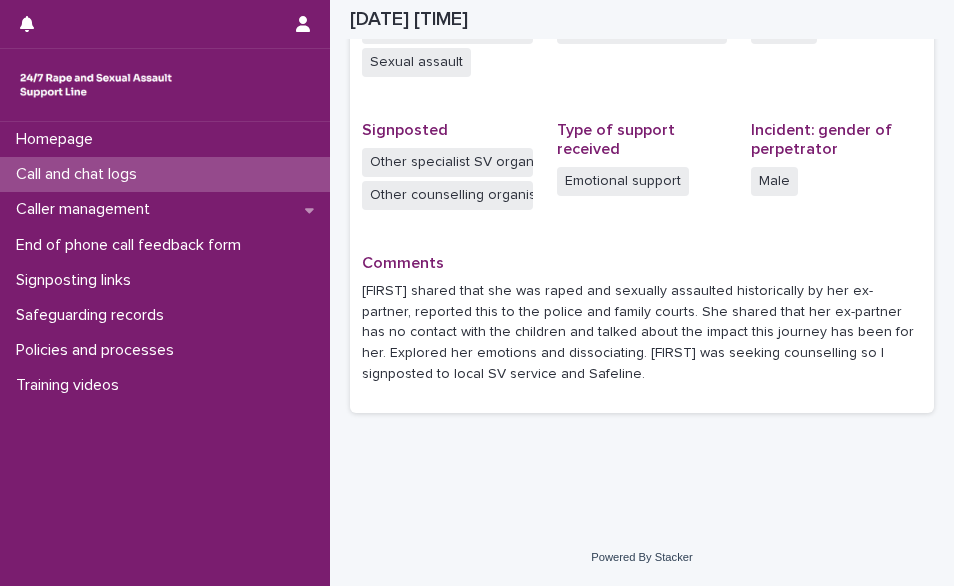 scroll, scrollTop: 565, scrollLeft: 0, axis: vertical 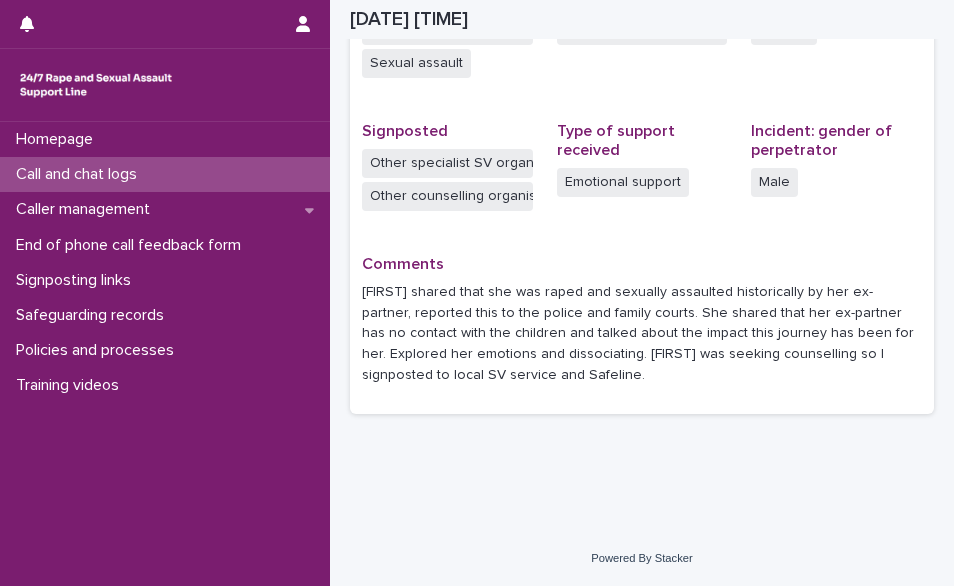 click on "Call and chat logs" at bounding box center [165, 174] 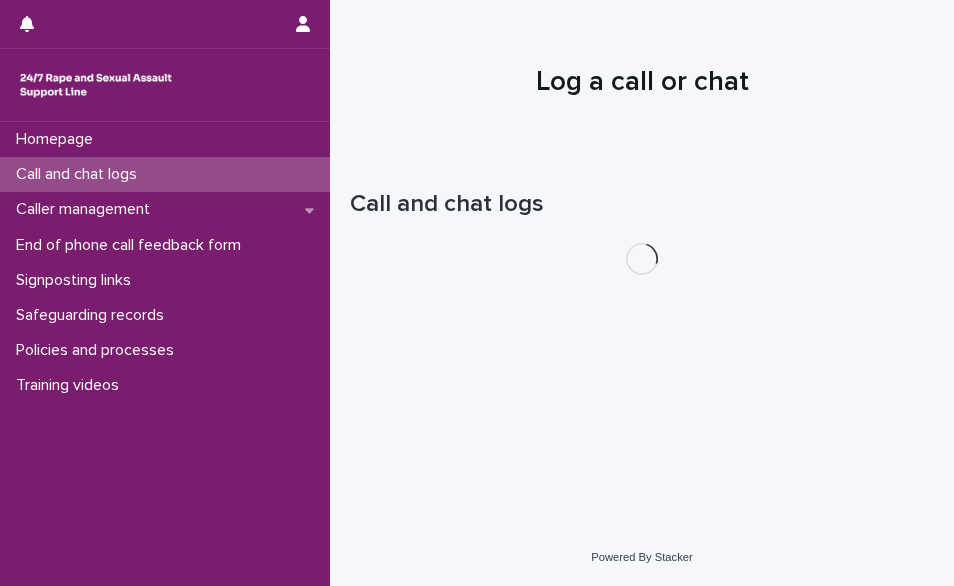 scroll, scrollTop: 0, scrollLeft: 0, axis: both 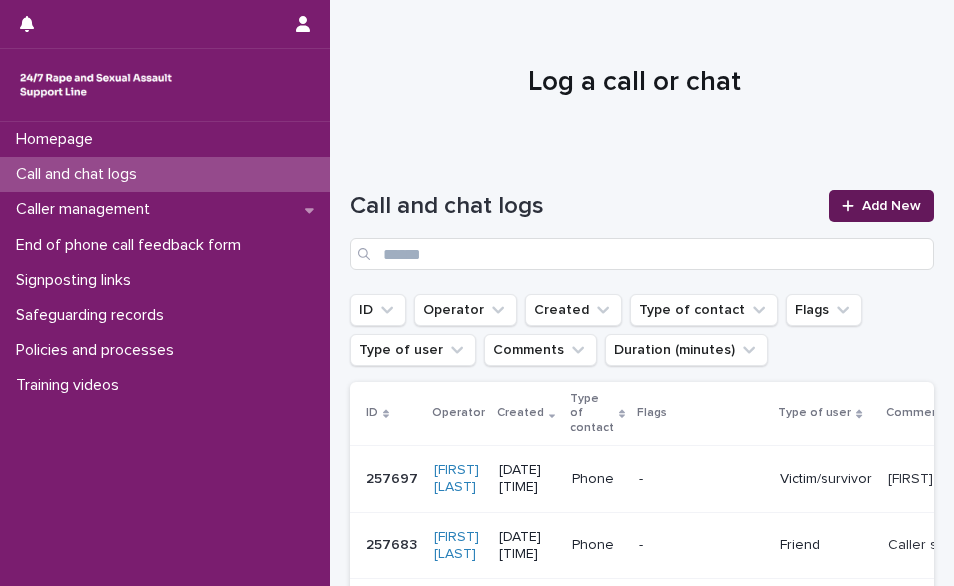 click on "Add New" at bounding box center (891, 206) 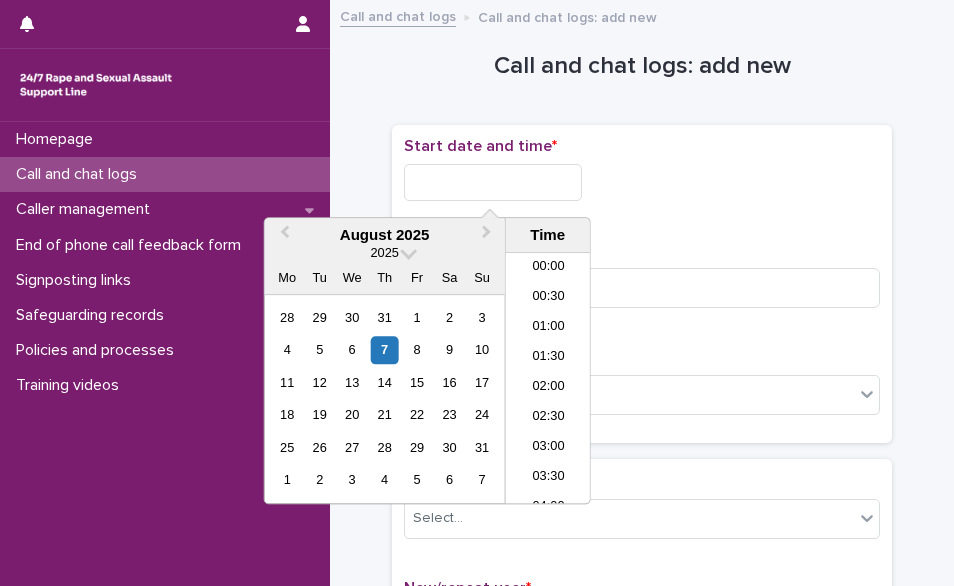 click at bounding box center (493, 182) 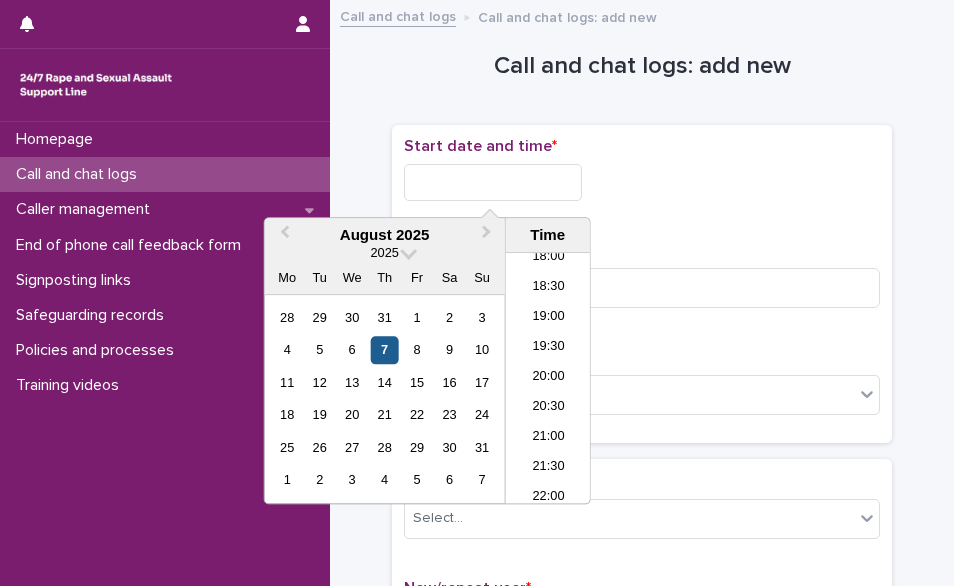 click on "7" at bounding box center (384, 350) 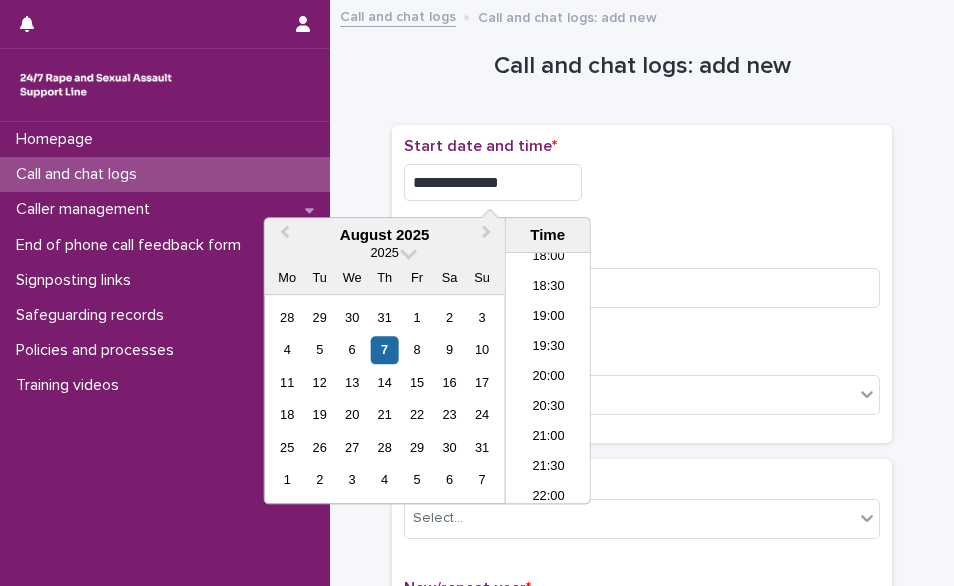 click on "**********" at bounding box center [493, 182] 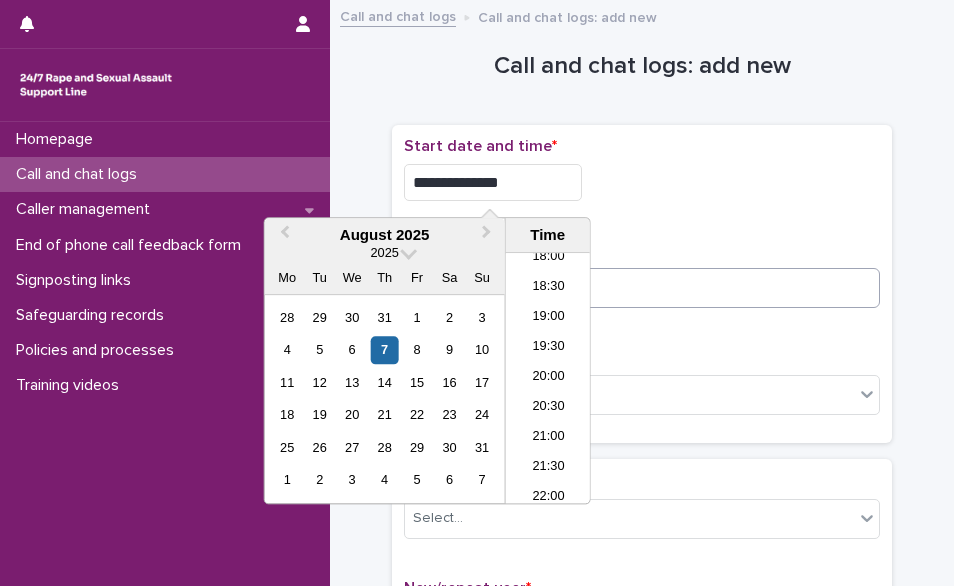 type on "**********" 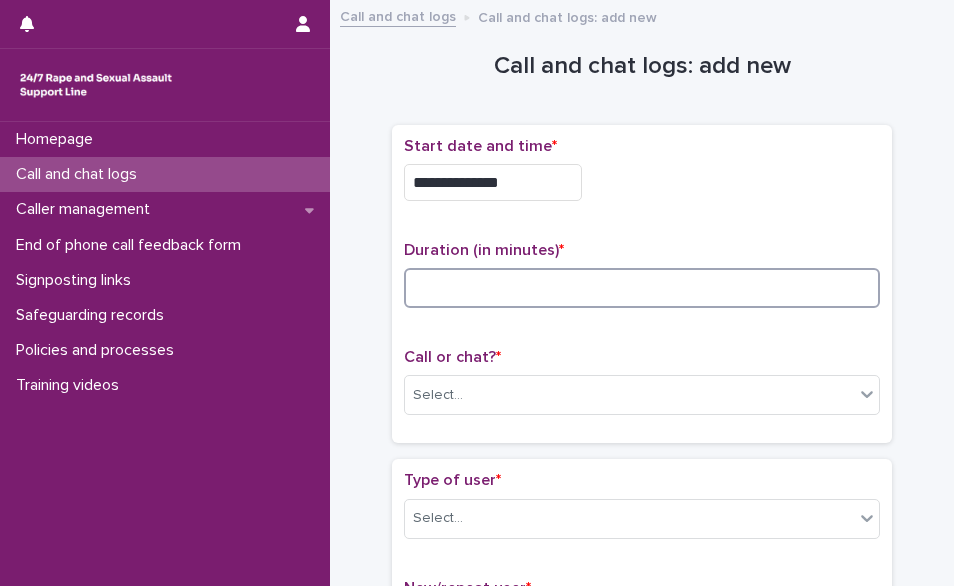 click at bounding box center (642, 288) 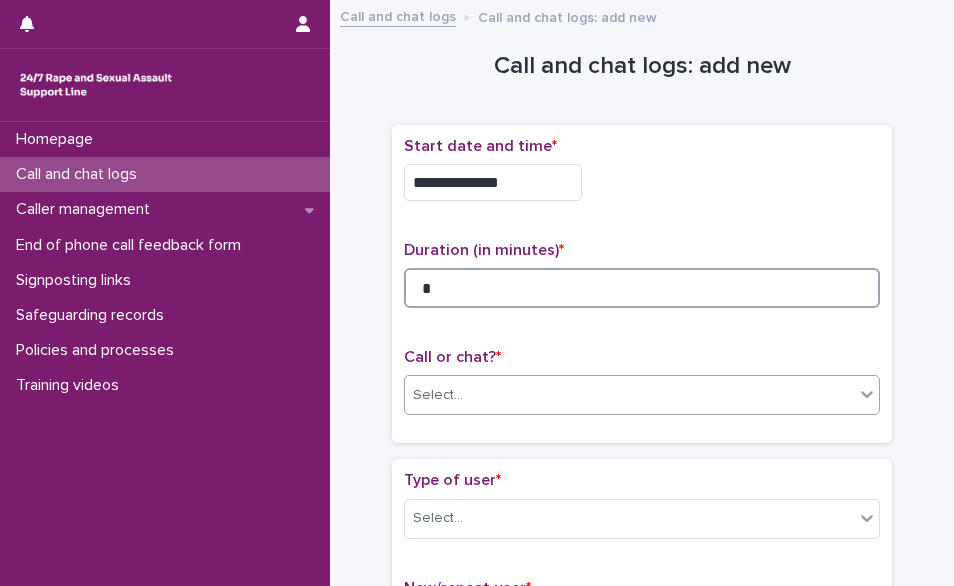 type on "*" 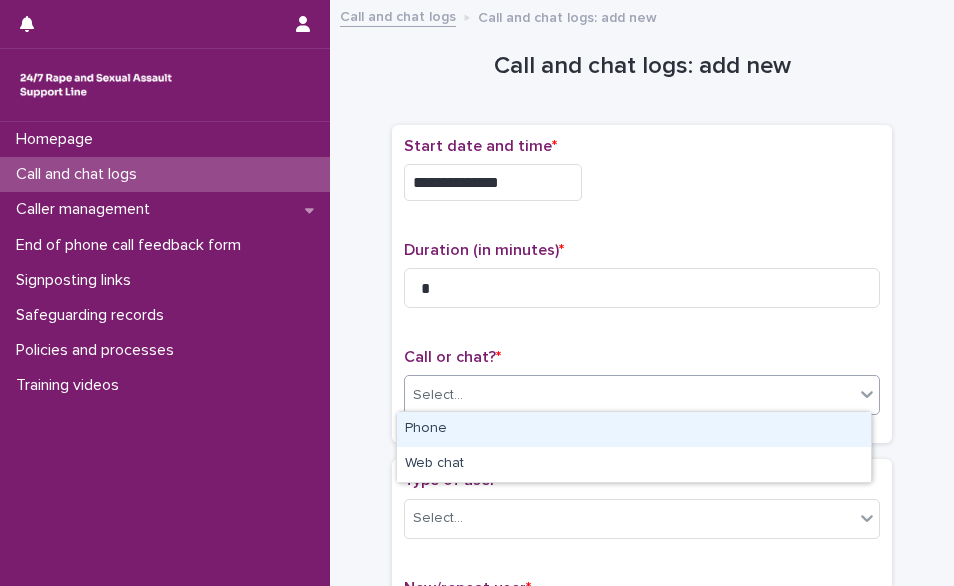 click on "Select..." at bounding box center (629, 395) 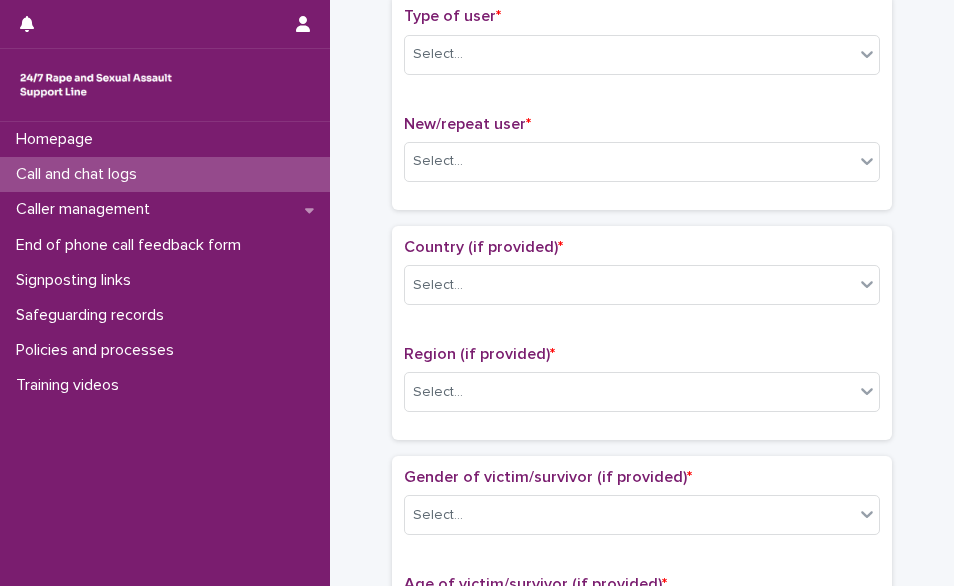 scroll, scrollTop: 466, scrollLeft: 0, axis: vertical 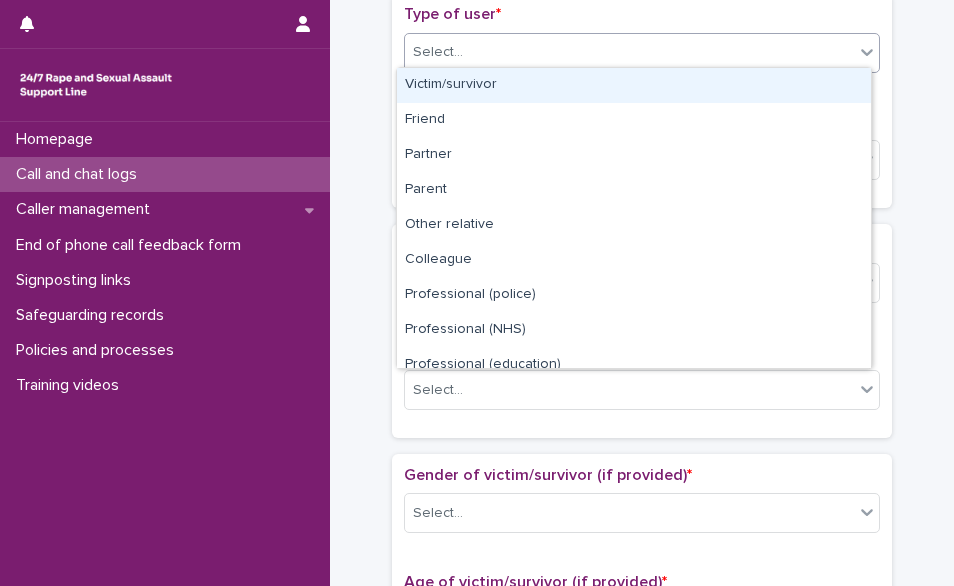 click 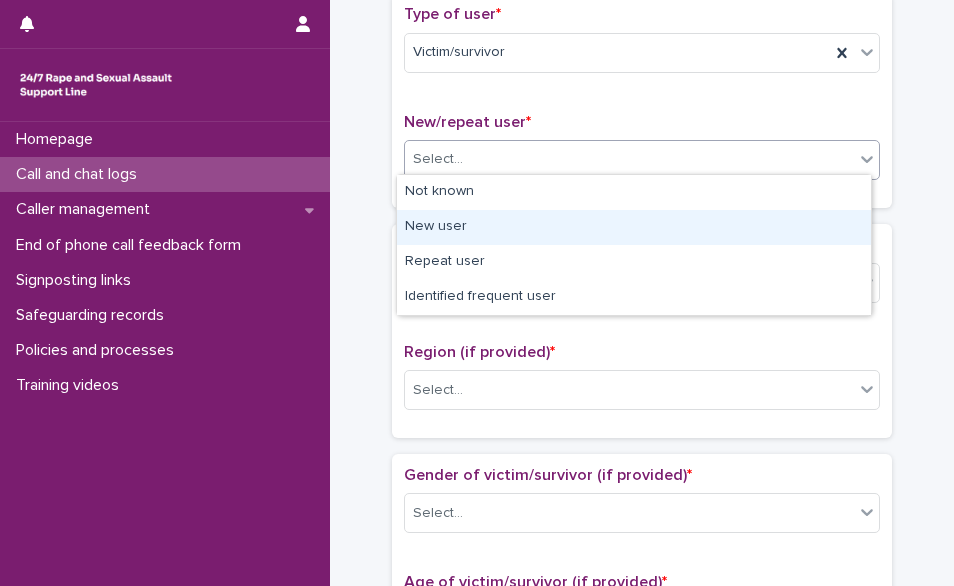 click on "**********" at bounding box center (477, 293) 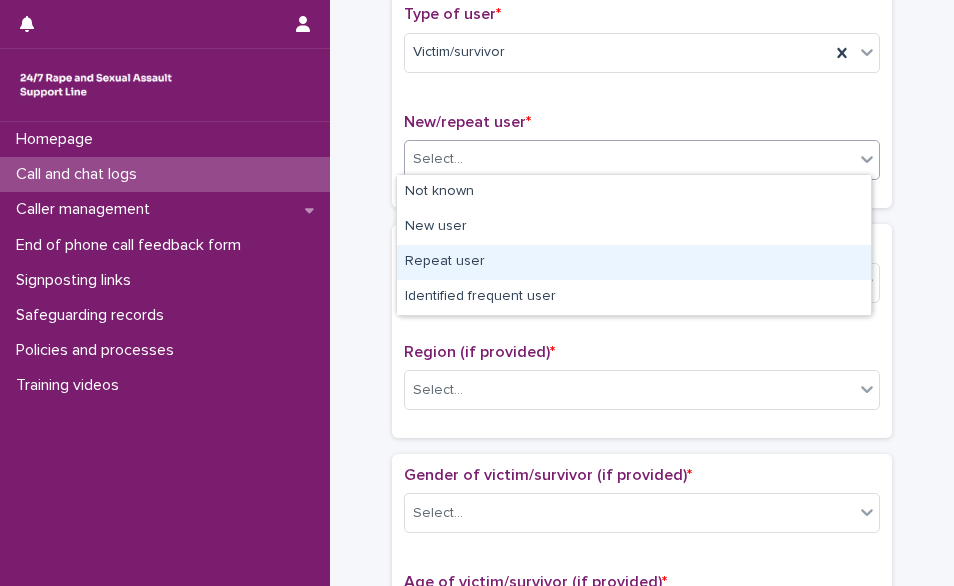 click on "Repeat user" at bounding box center (634, 262) 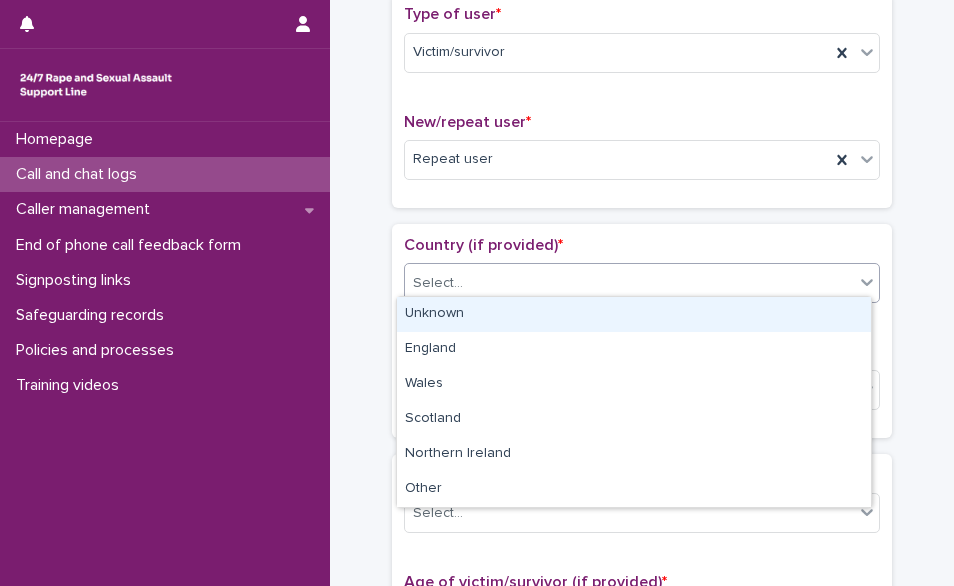 click on "Select..." at bounding box center (642, 283) 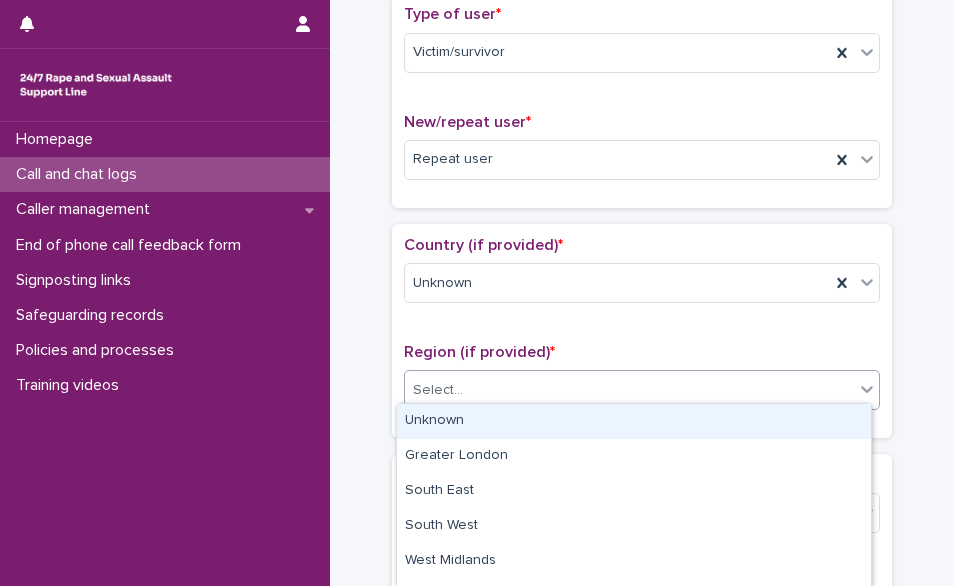 click on "Select..." at bounding box center (629, 390) 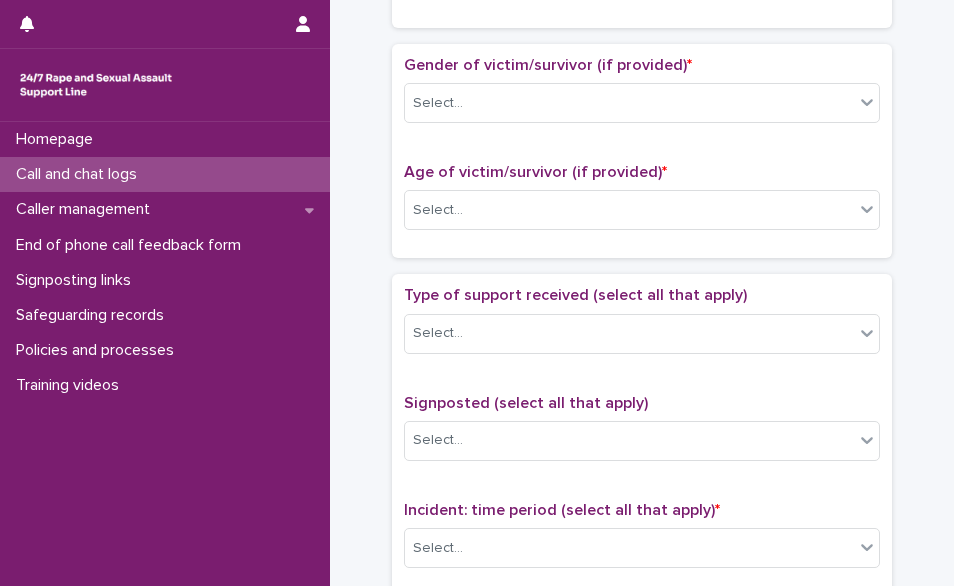 scroll, scrollTop: 903, scrollLeft: 0, axis: vertical 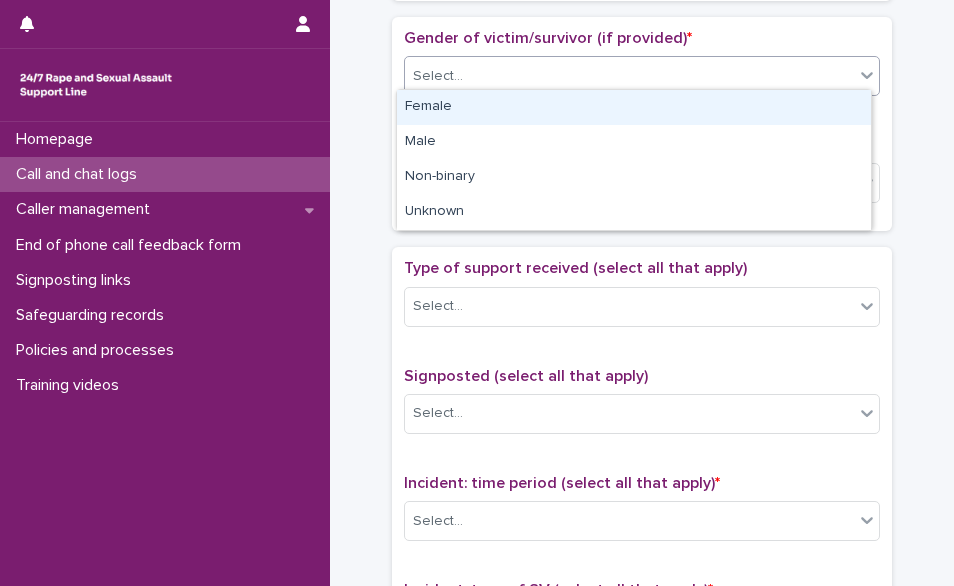 click on "Select..." at bounding box center [629, 76] 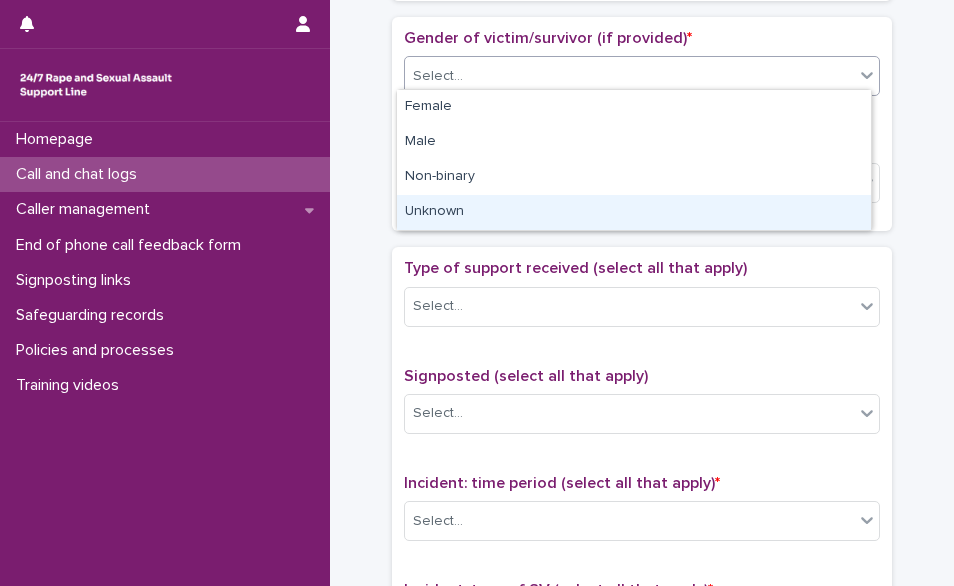 click on "Unknown" at bounding box center (634, 212) 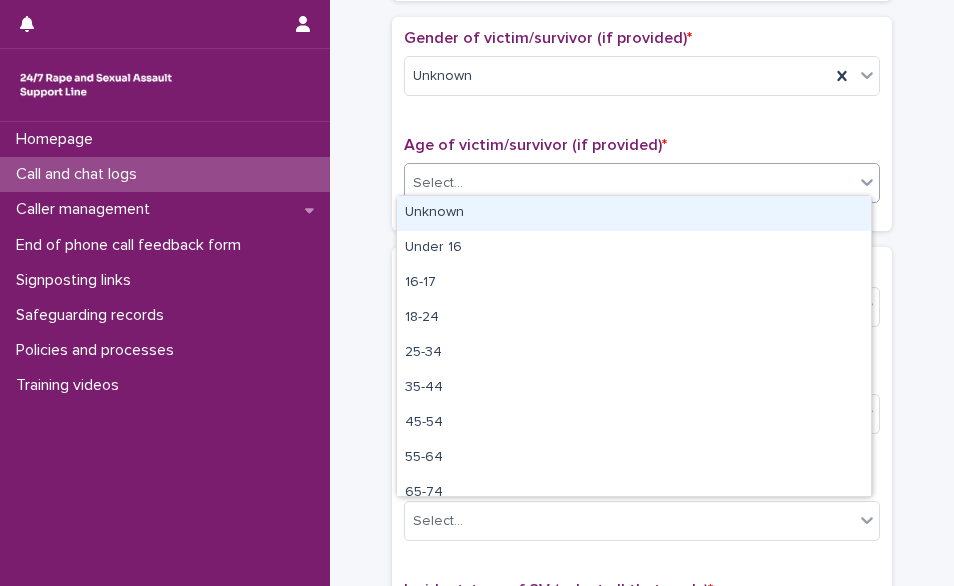 drag, startPoint x: 713, startPoint y: 181, endPoint x: 681, endPoint y: 215, distance: 46.69047 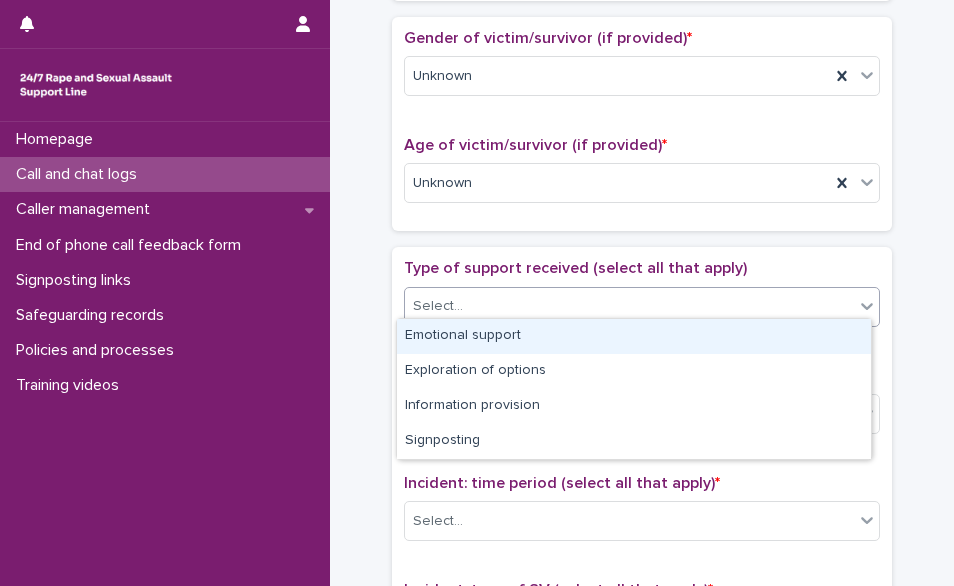 click on "Select..." at bounding box center [629, 306] 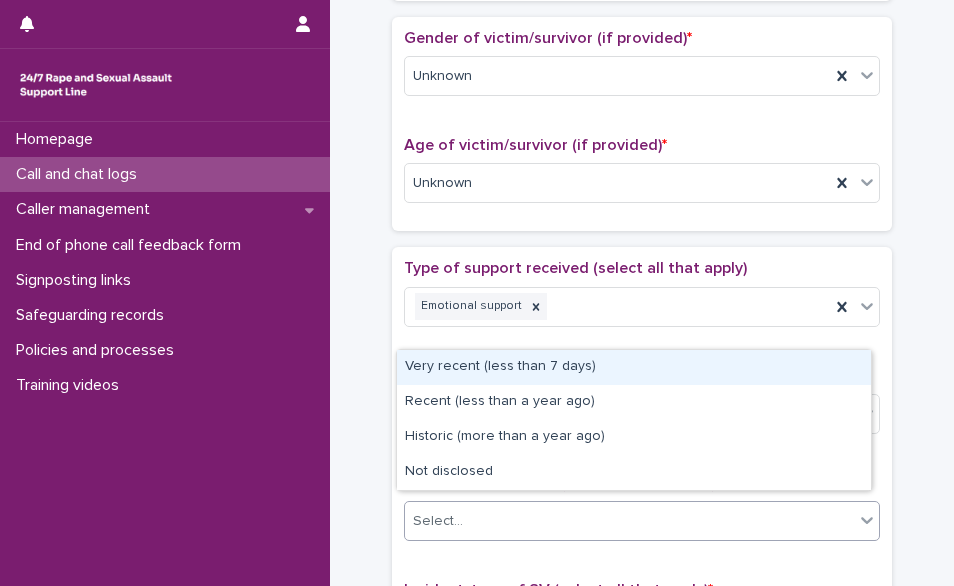 click on "Select..." at bounding box center (629, 521) 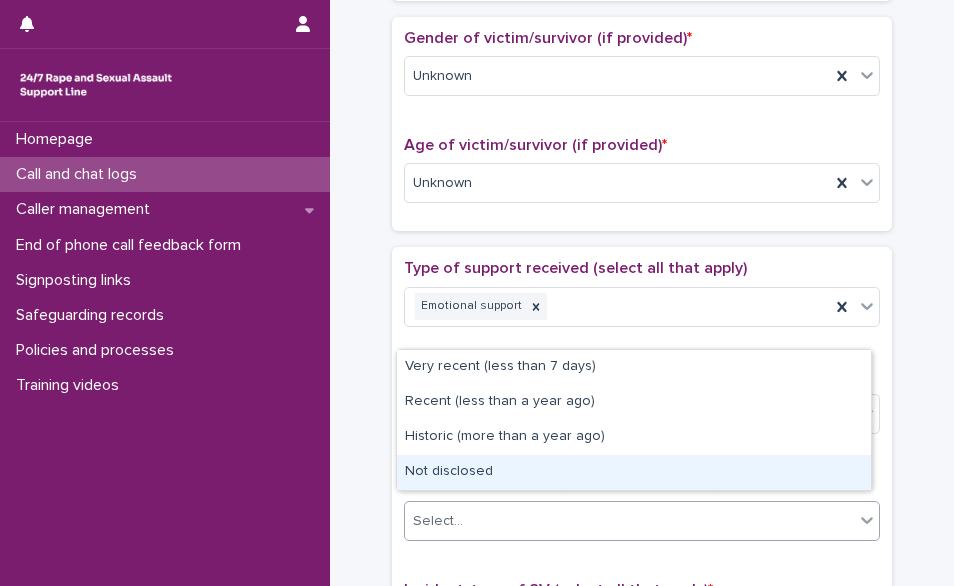 click on "Not disclosed" at bounding box center [634, 472] 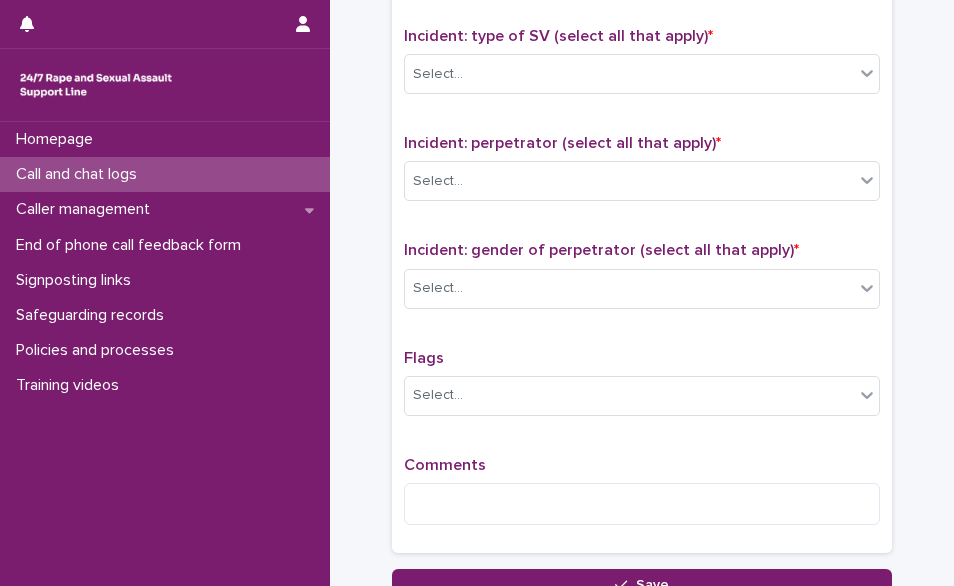 scroll, scrollTop: 1460, scrollLeft: 0, axis: vertical 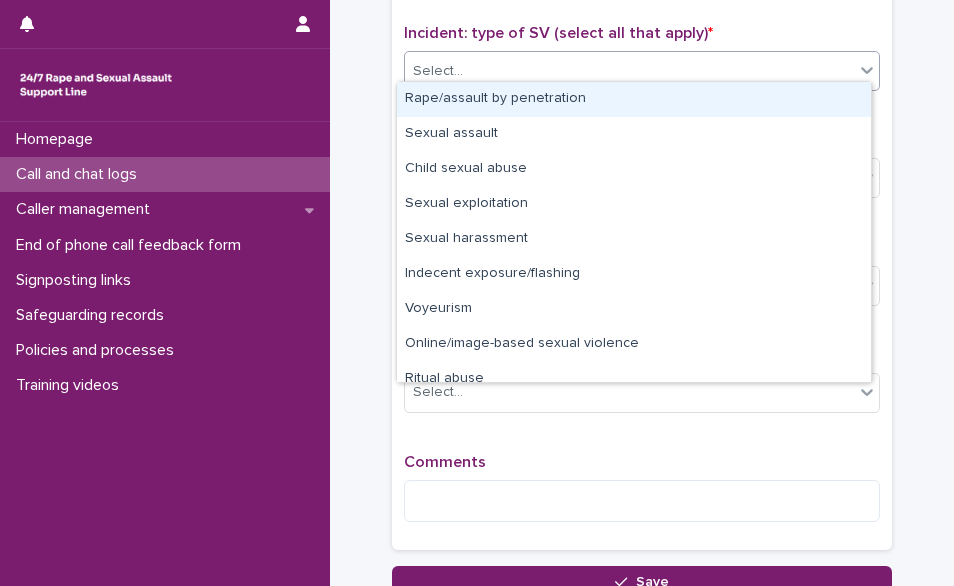 click on "Select..." at bounding box center [629, 71] 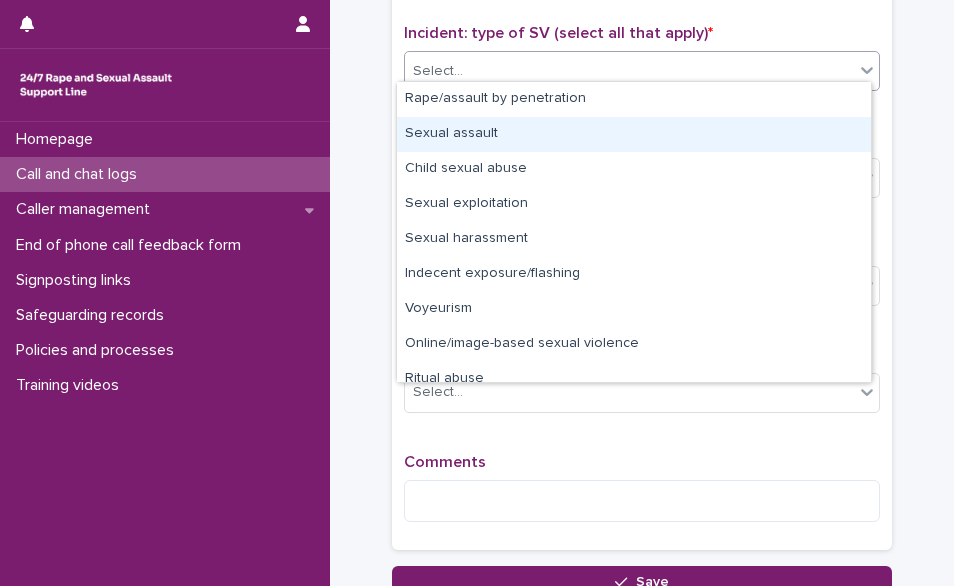 scroll, scrollTop: 50, scrollLeft: 0, axis: vertical 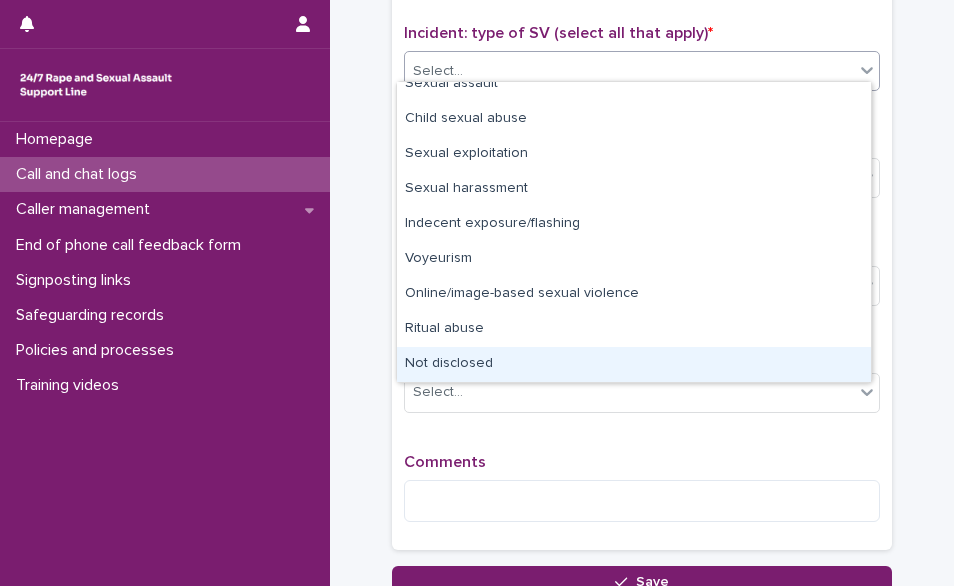 click on "Not disclosed" at bounding box center (634, 364) 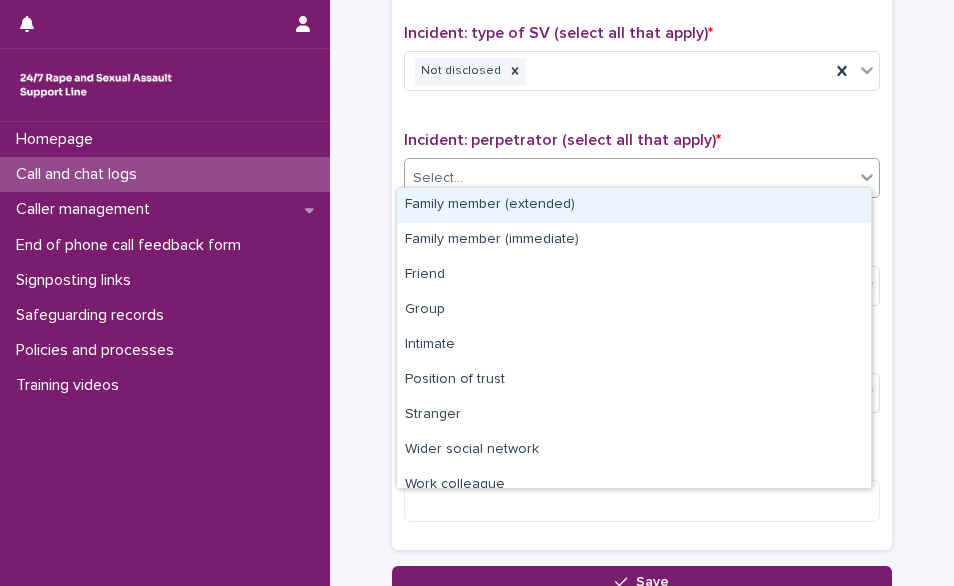 click on "Select..." at bounding box center (629, 178) 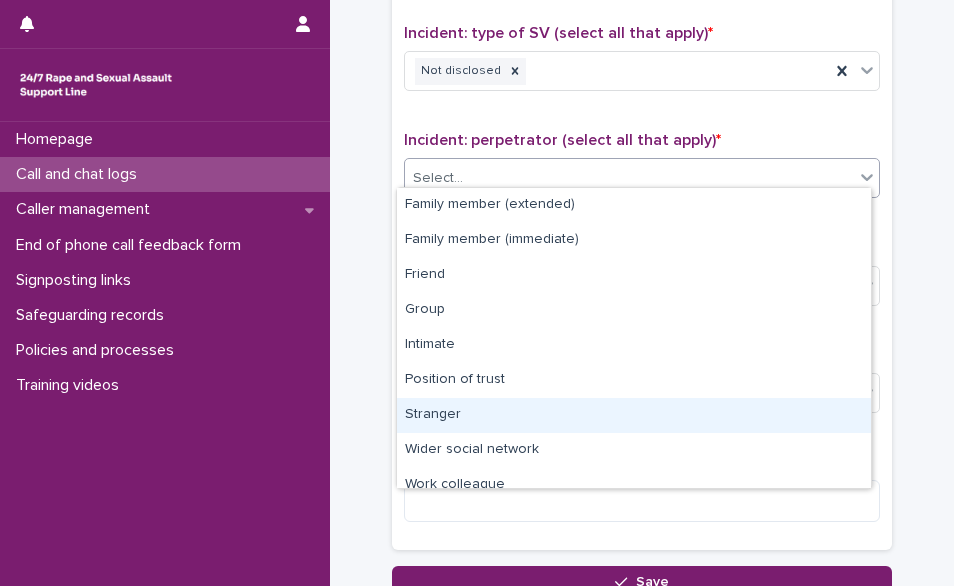 scroll, scrollTop: 85, scrollLeft: 0, axis: vertical 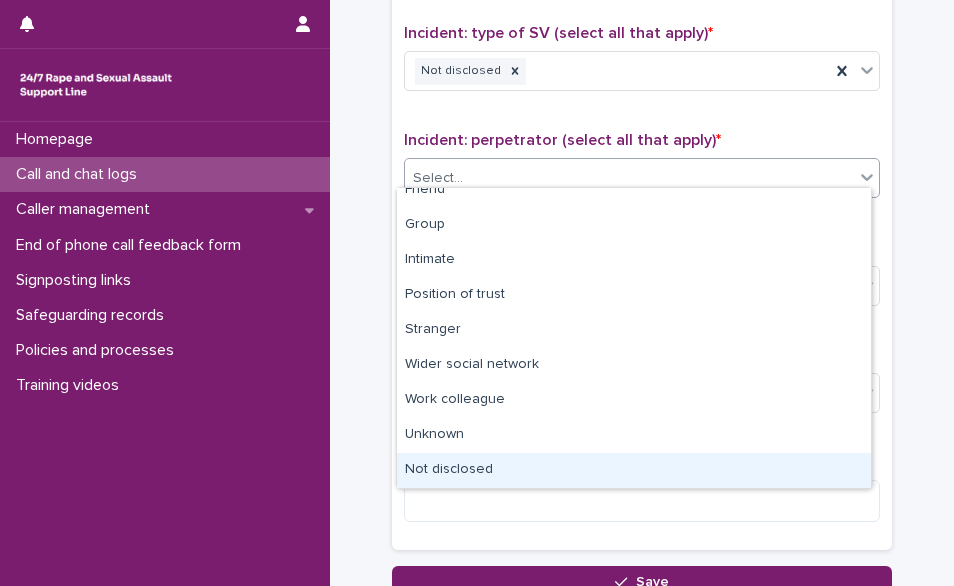 drag, startPoint x: 850, startPoint y: 443, endPoint x: 753, endPoint y: 471, distance: 100.96039 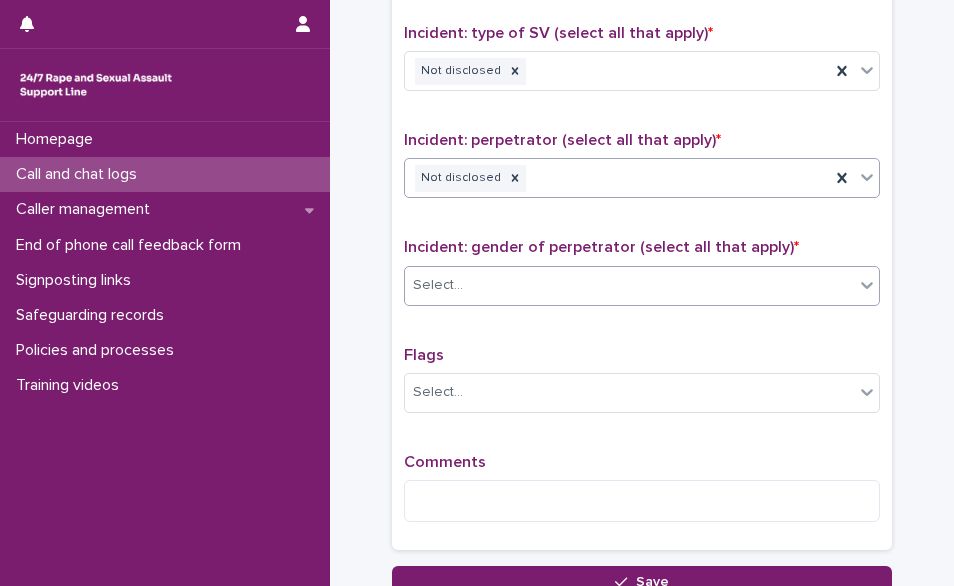 click on "Select..." at bounding box center (629, 285) 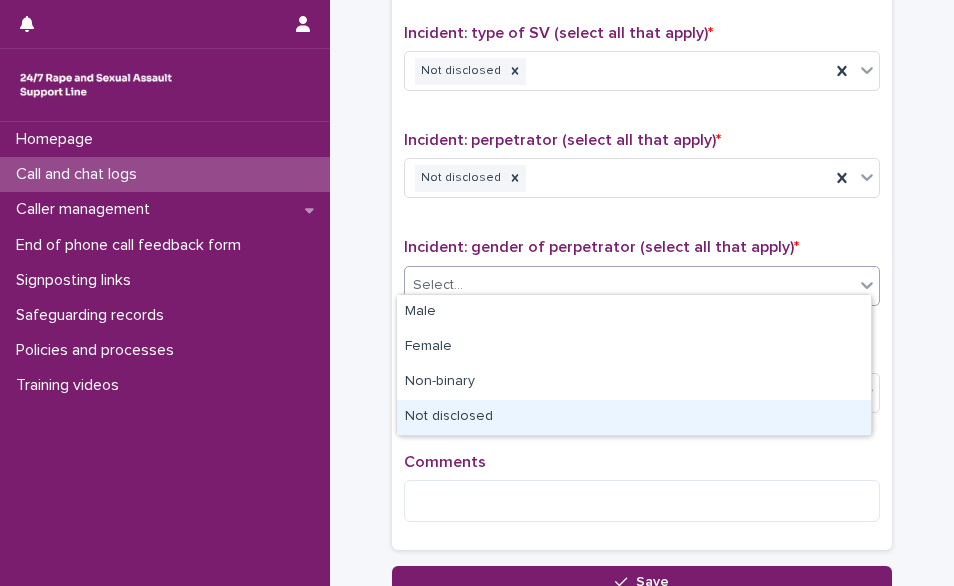 click on "Not disclosed" at bounding box center (634, 417) 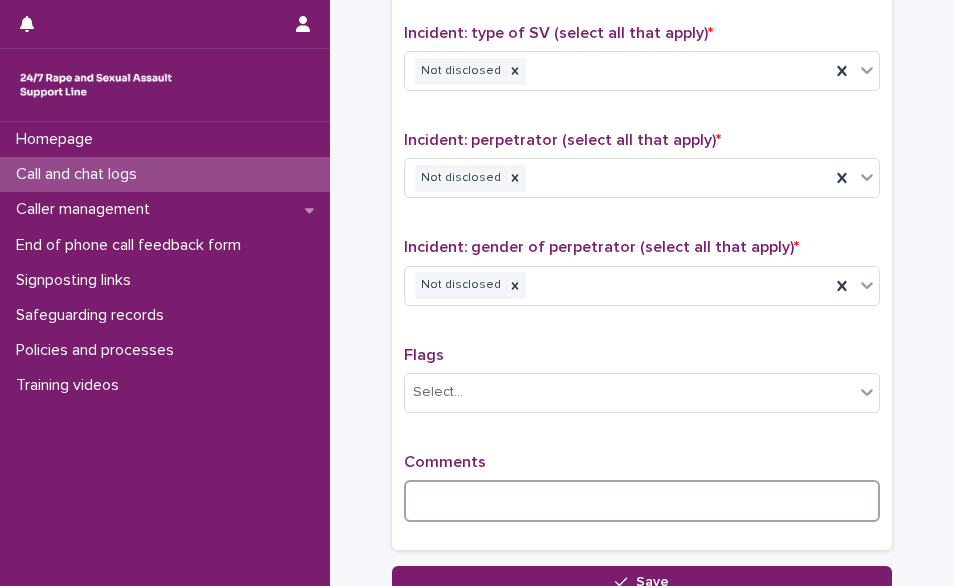 click at bounding box center [642, 501] 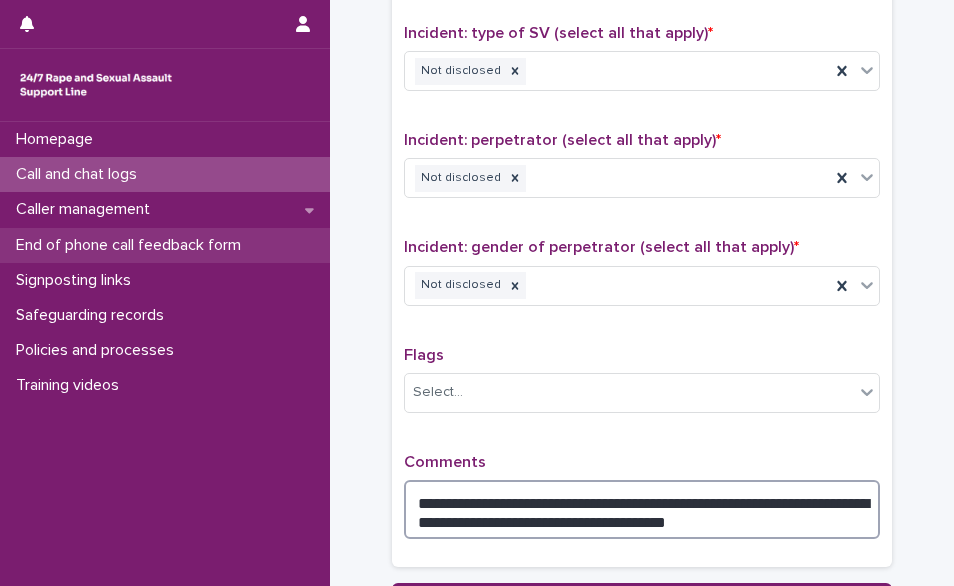 type on "**********" 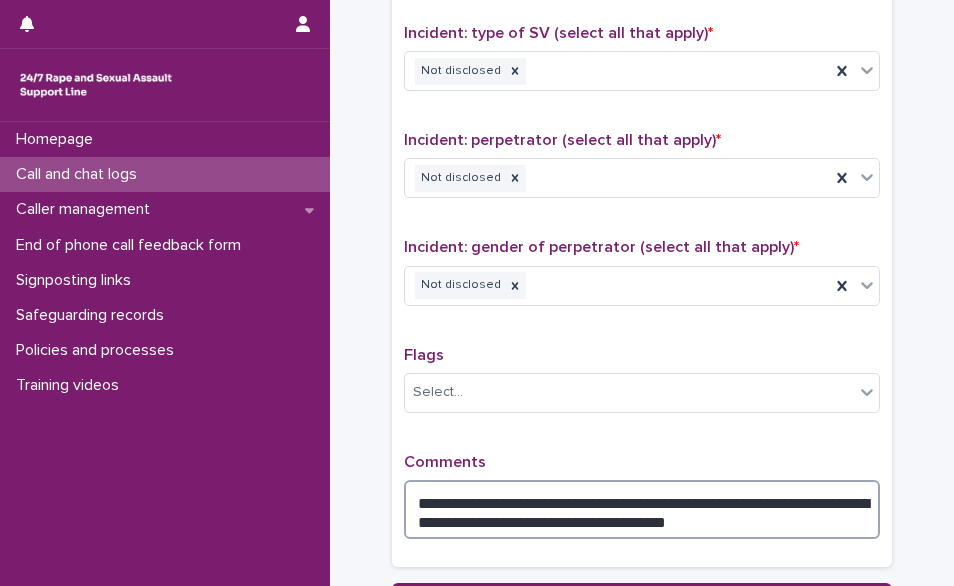 scroll, scrollTop: 1633, scrollLeft: 0, axis: vertical 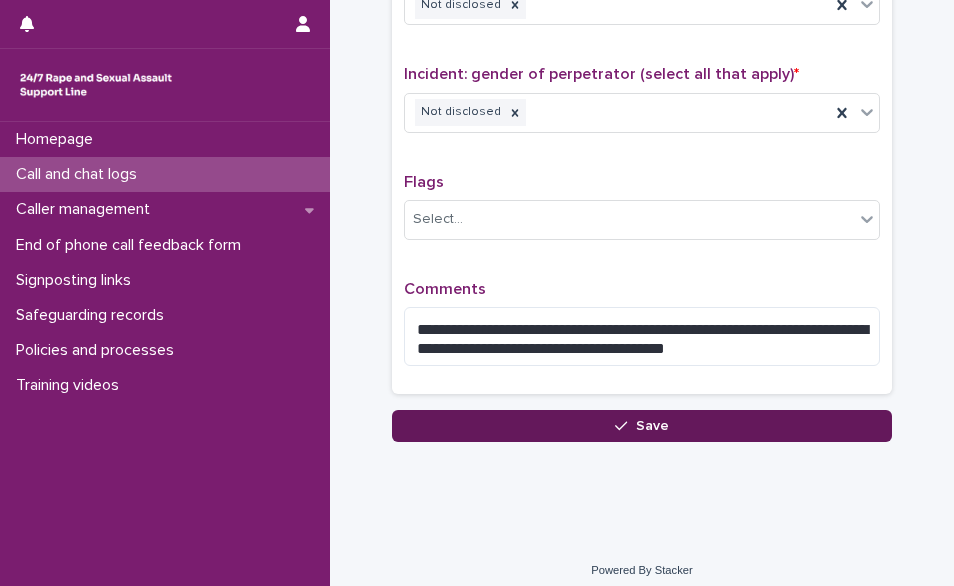 click on "Save" at bounding box center (642, 426) 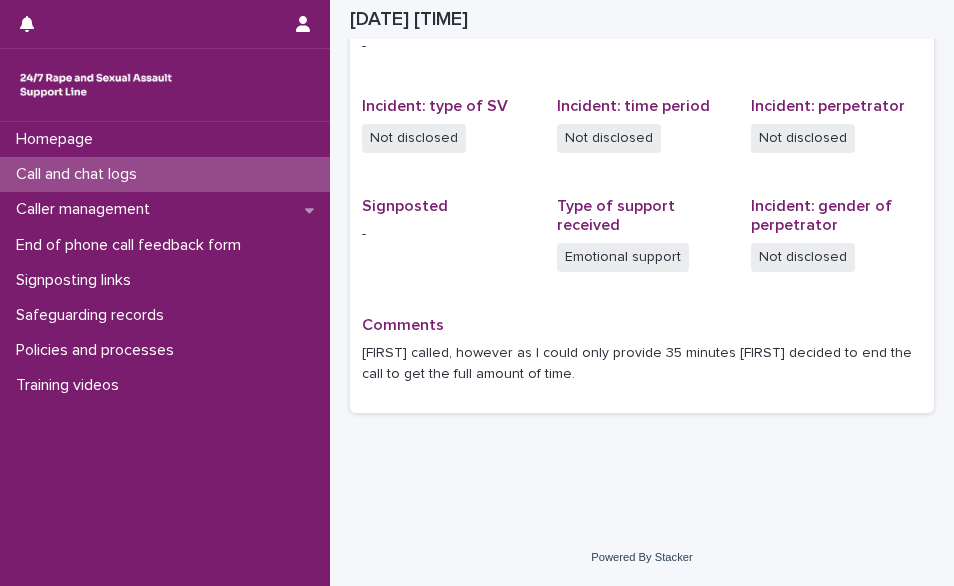scroll, scrollTop: 456, scrollLeft: 0, axis: vertical 